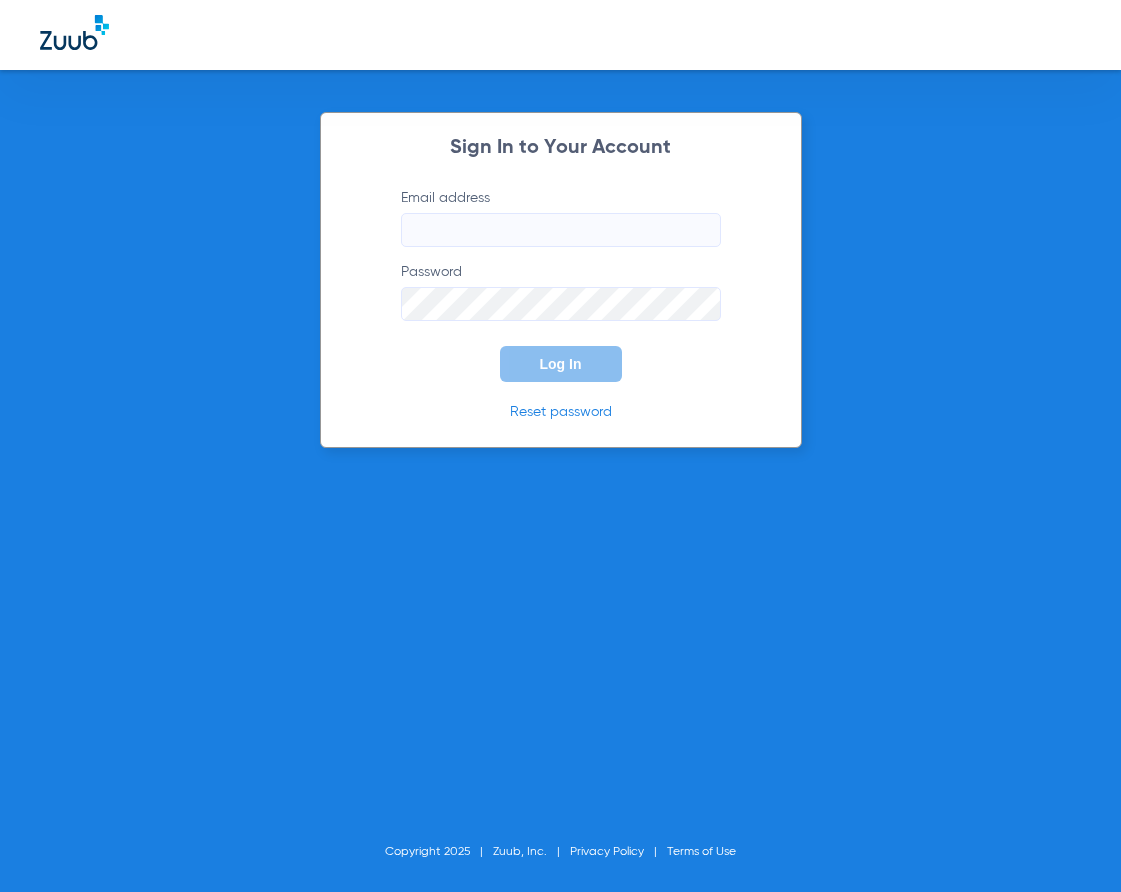 scroll, scrollTop: 0, scrollLeft: 0, axis: both 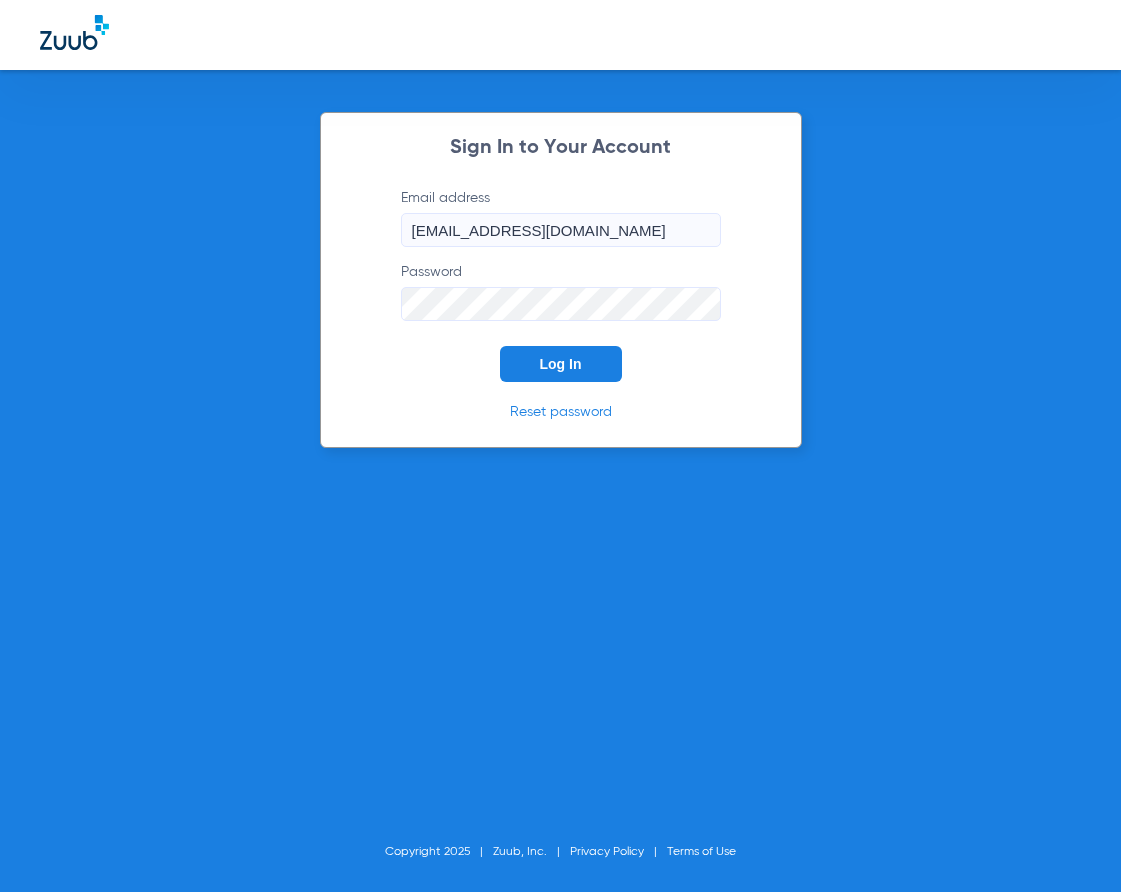 click on "Log In" 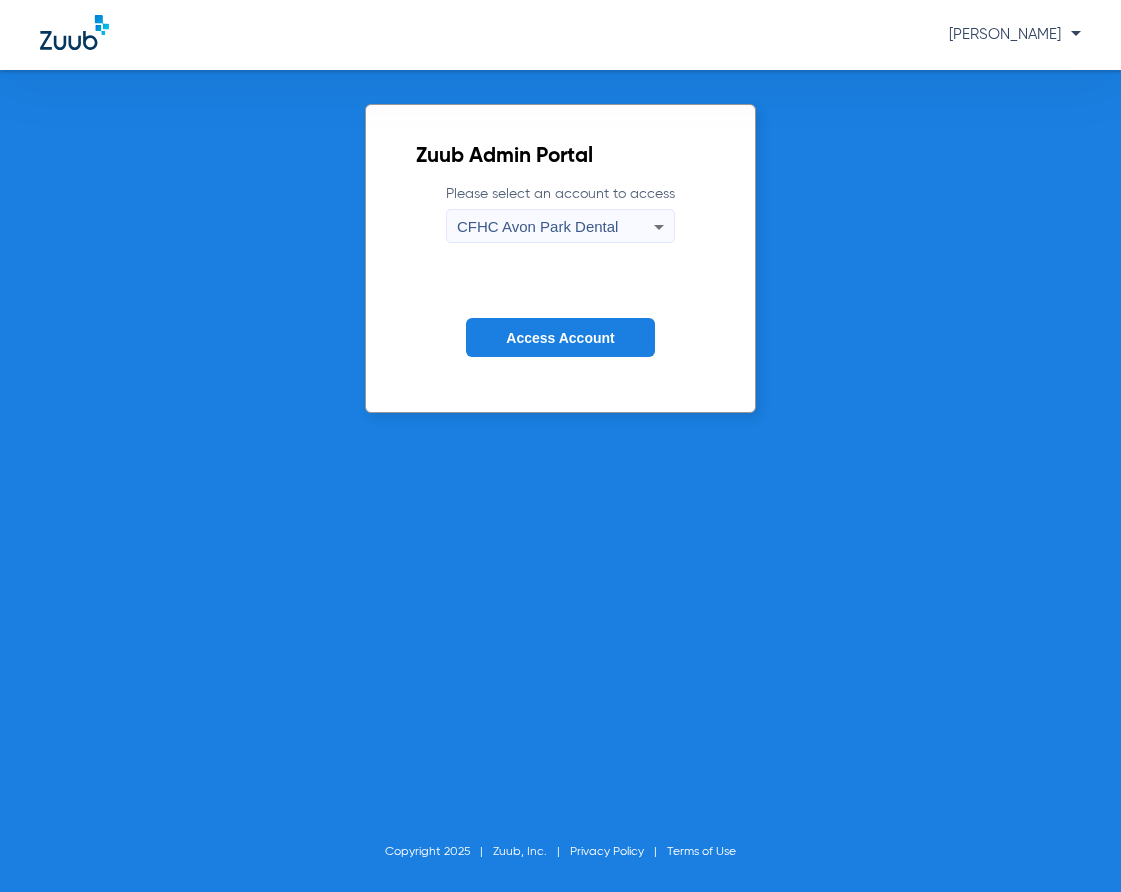 click on "Access Account" 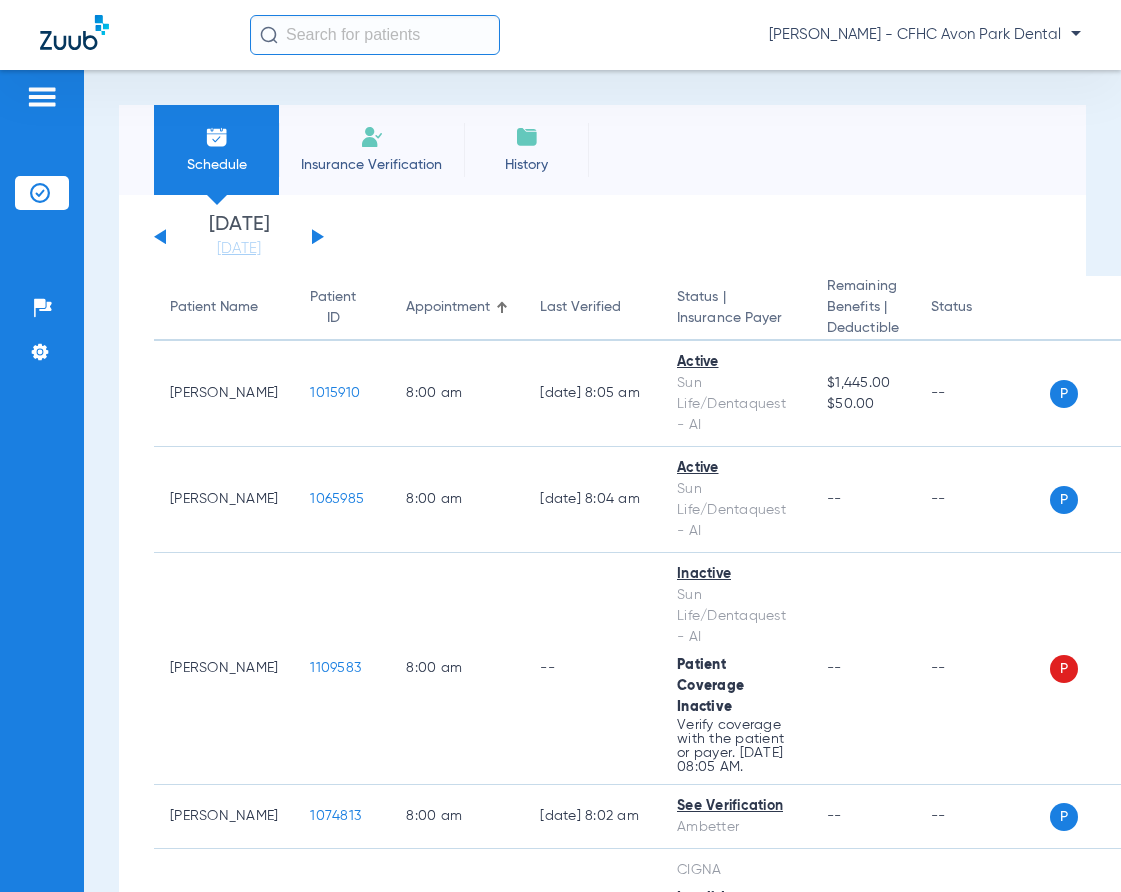 click 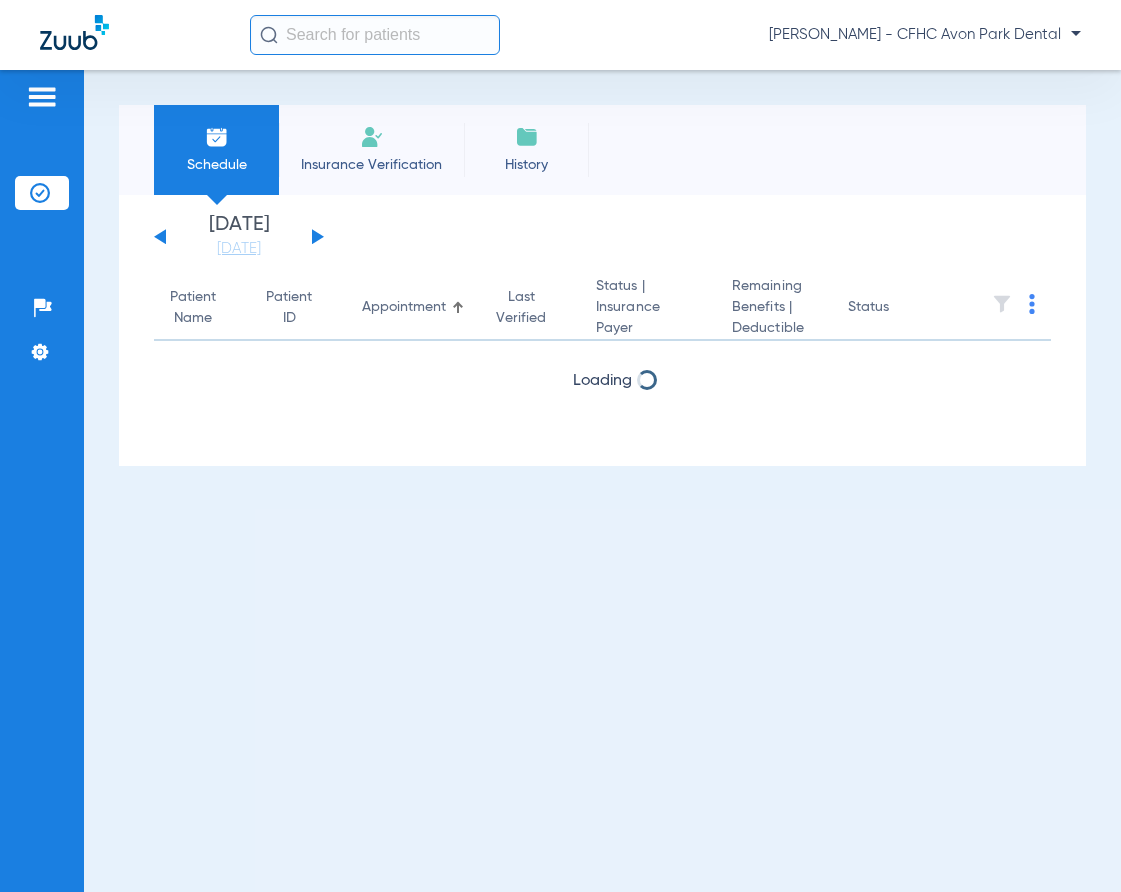 click 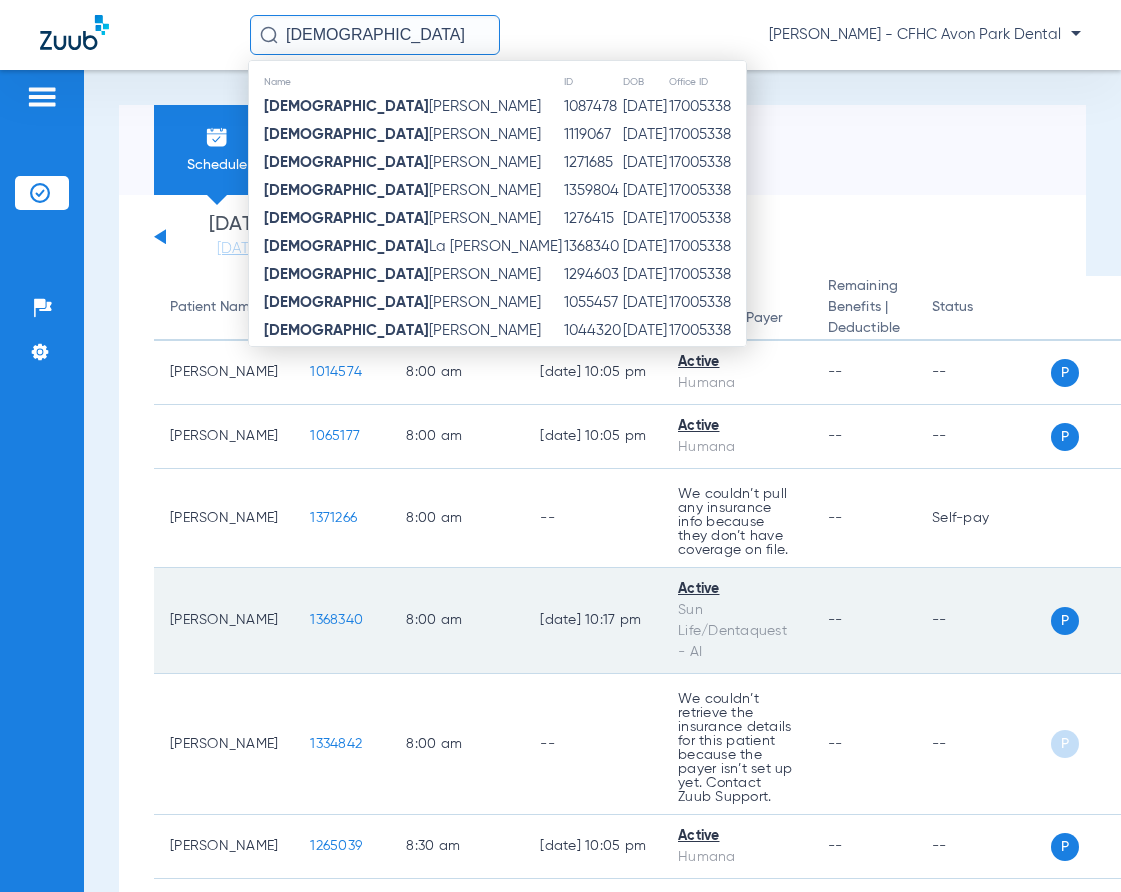 type on "zulema" 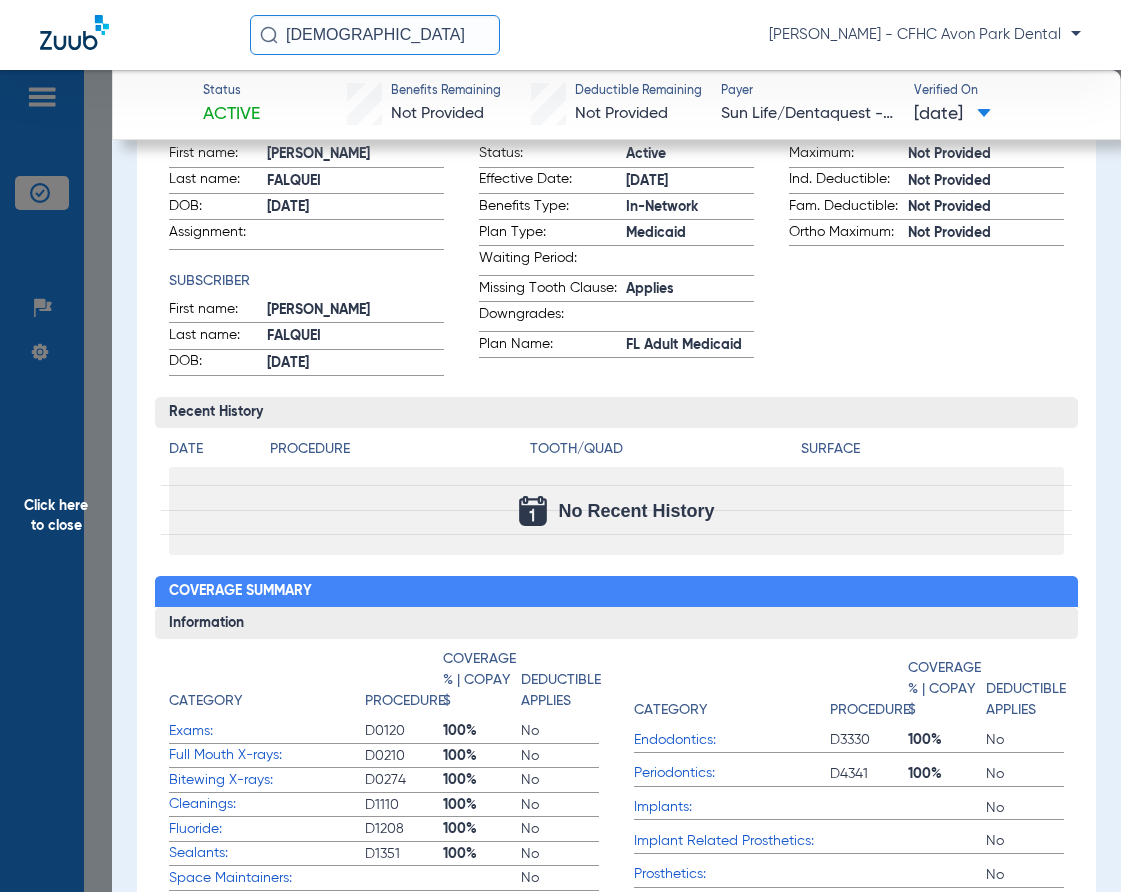 scroll, scrollTop: 0, scrollLeft: 0, axis: both 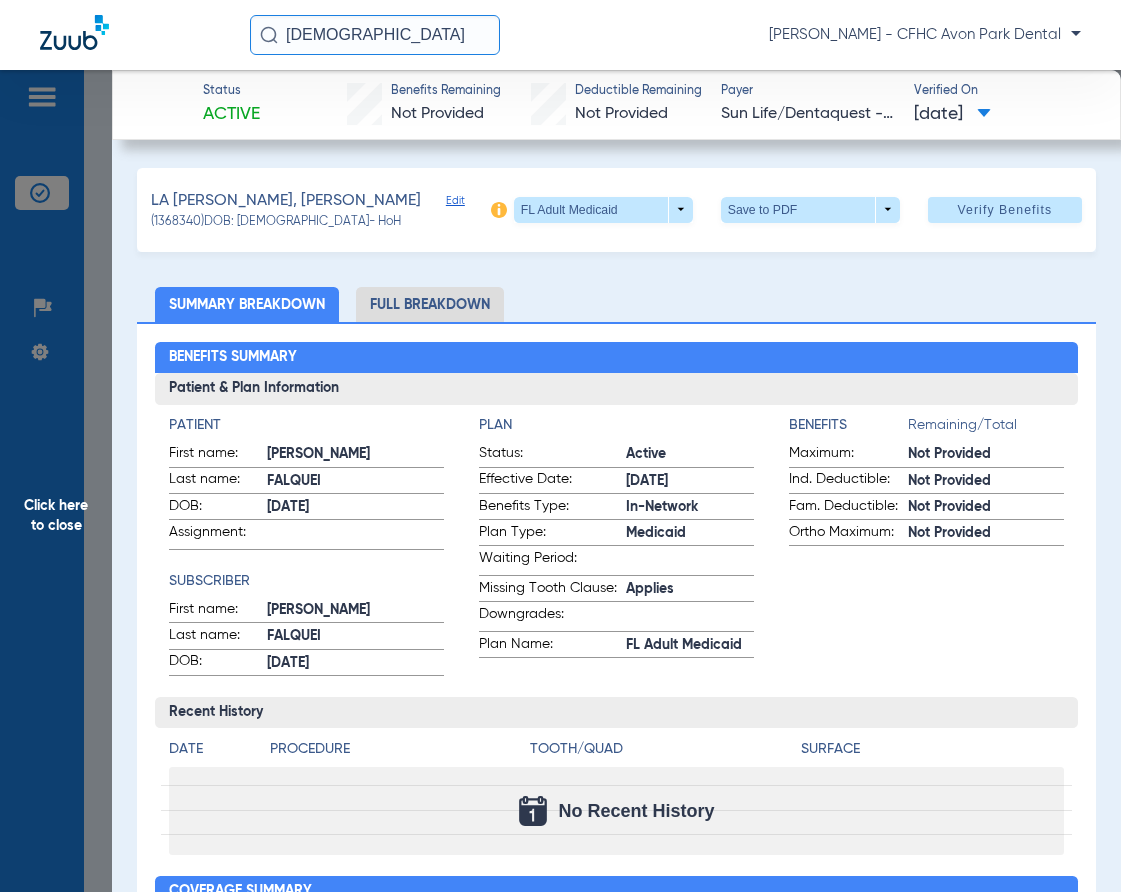 click on "zulema" 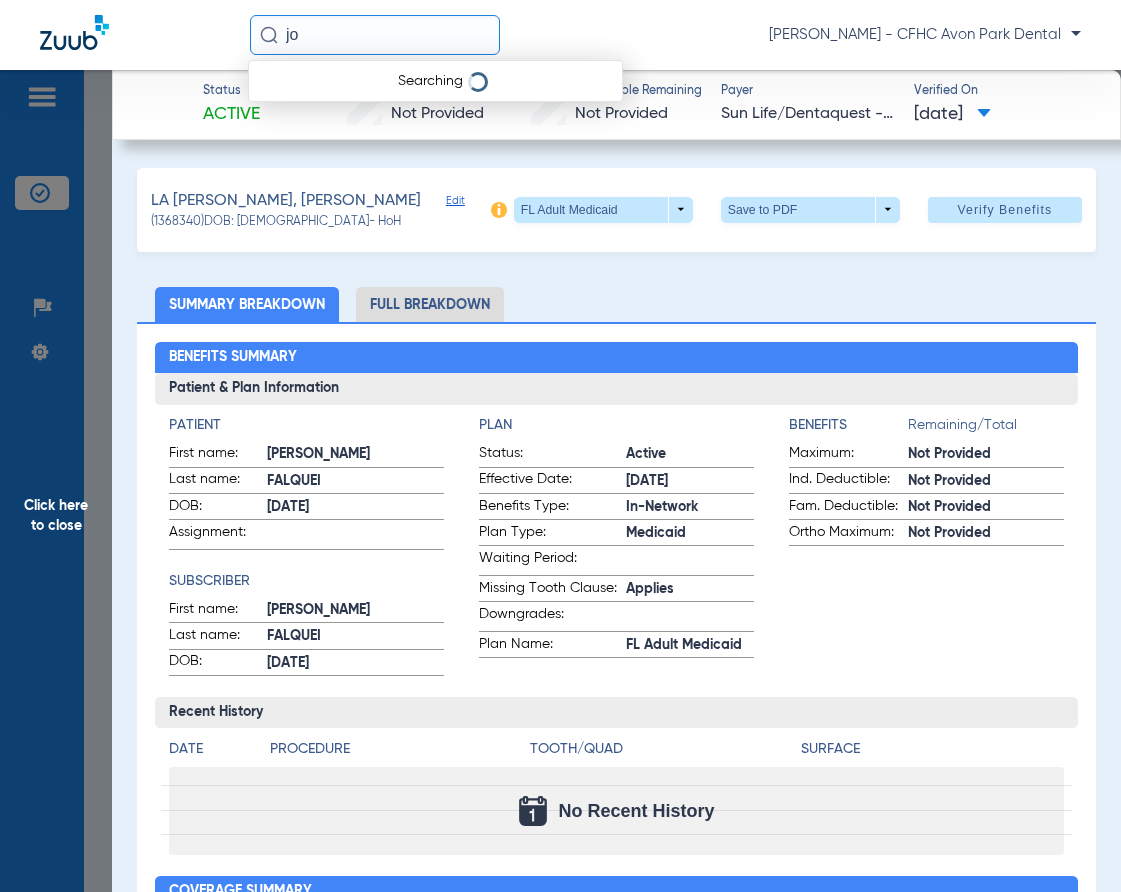 type on "j" 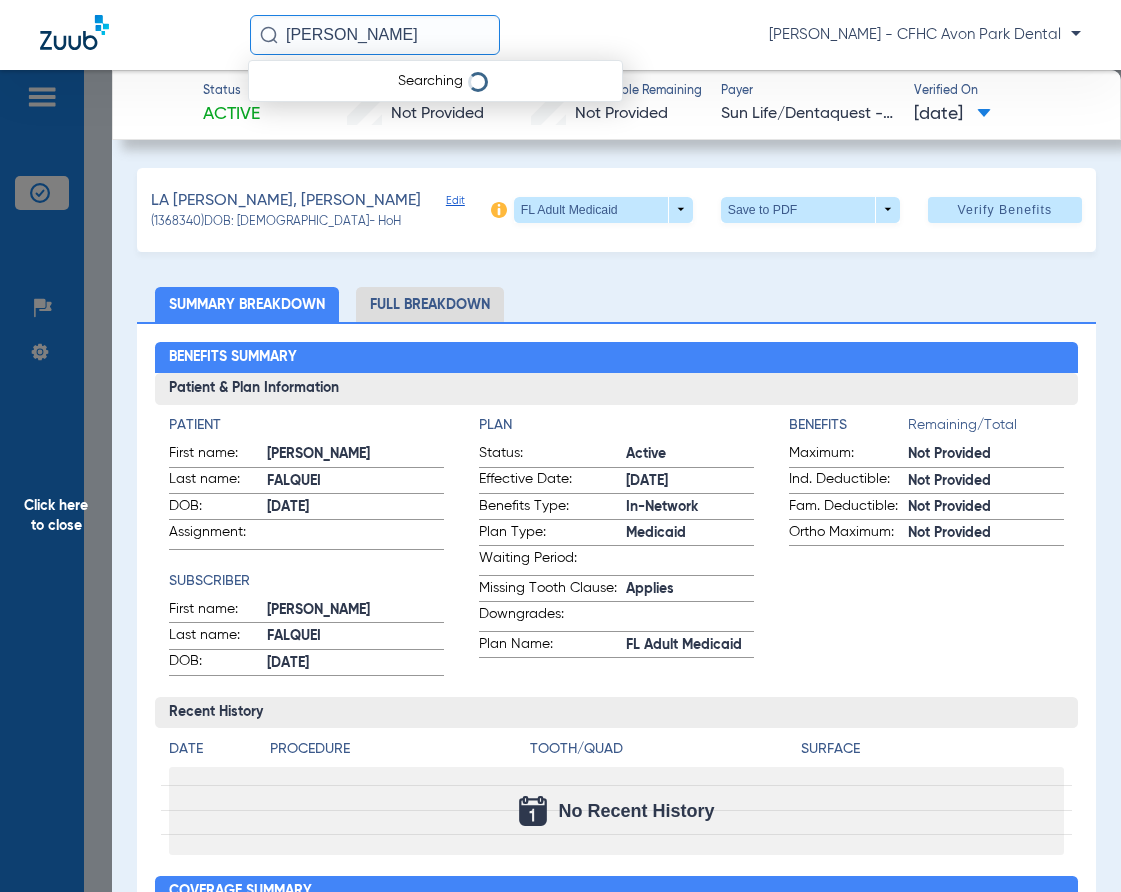 type on "laureano, jose" 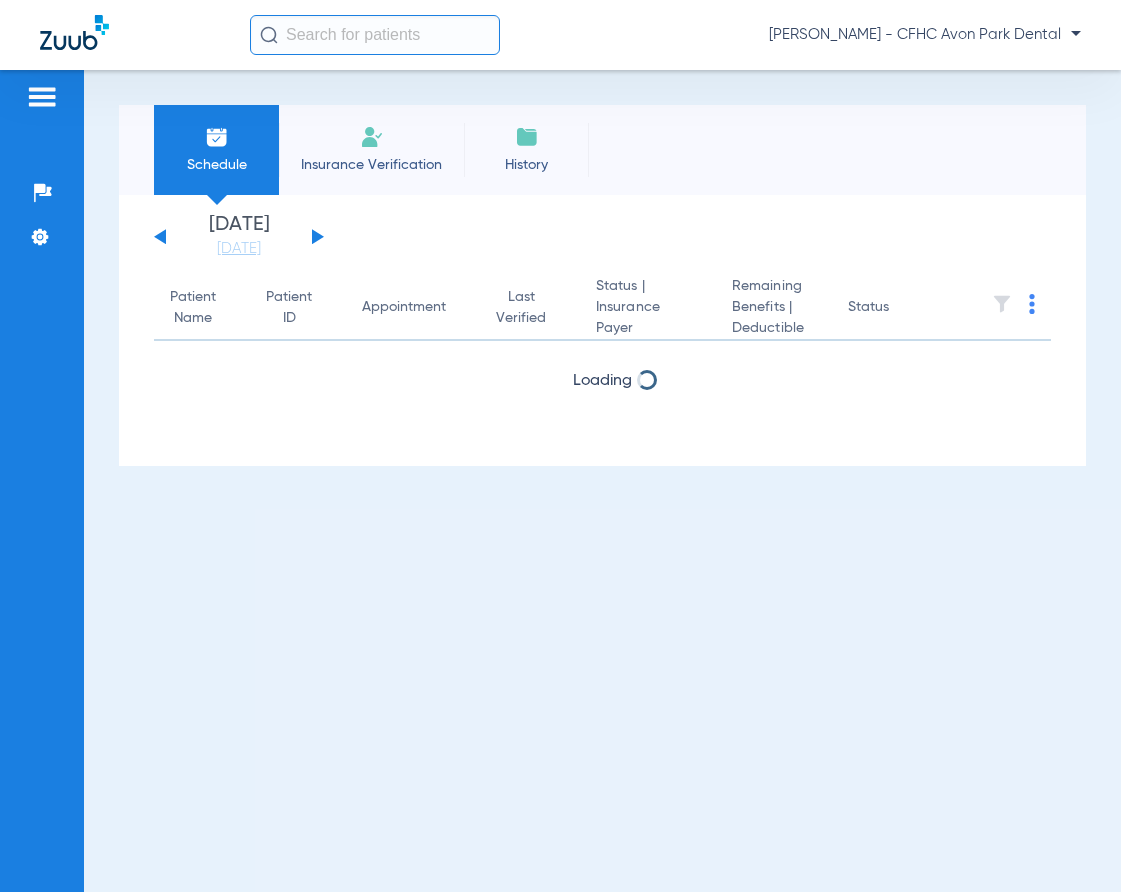 scroll, scrollTop: 0, scrollLeft: 0, axis: both 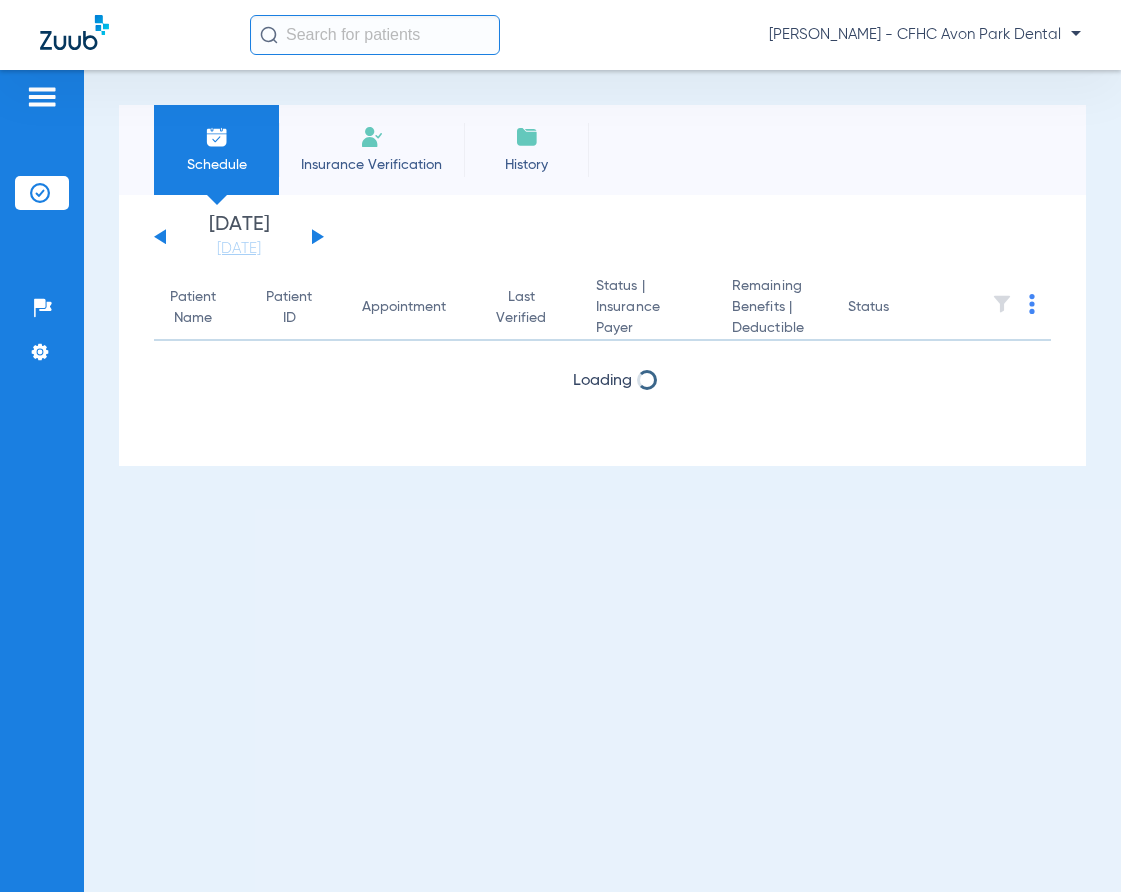 click 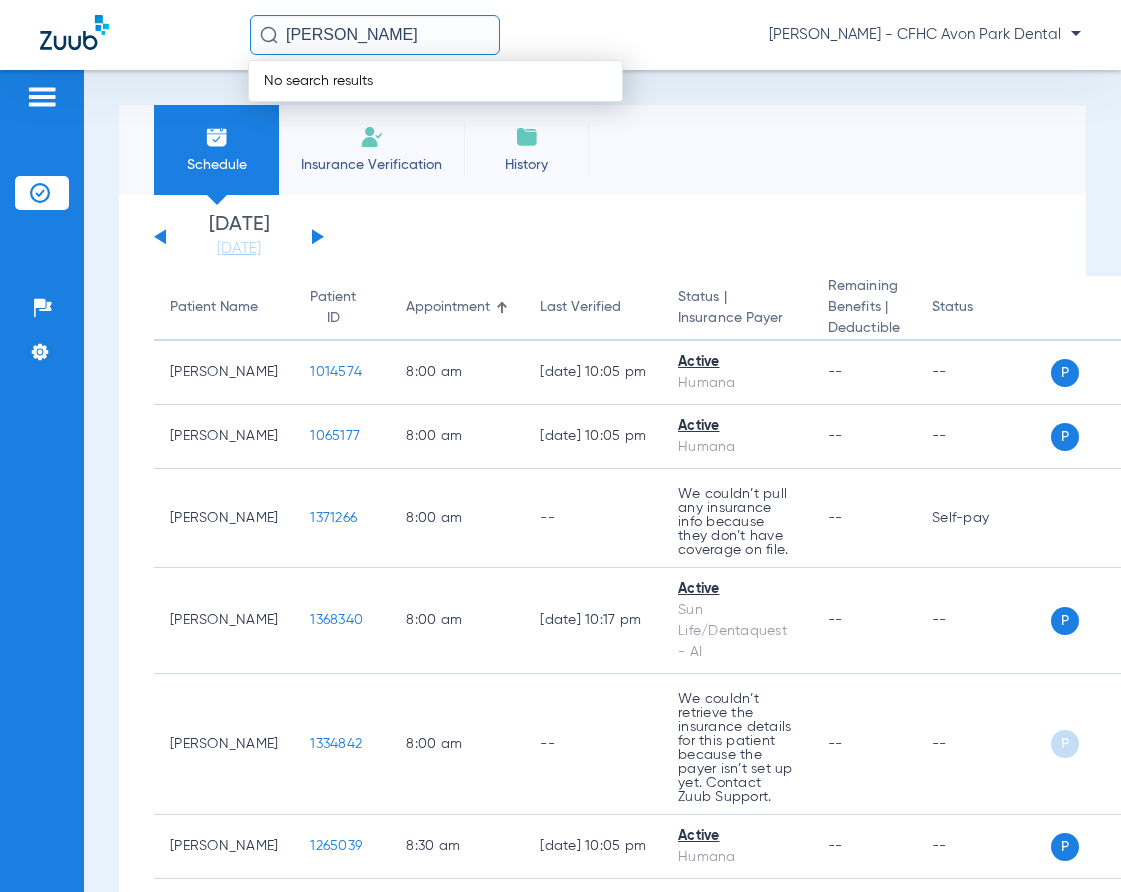type on "[PERSON_NAME]" 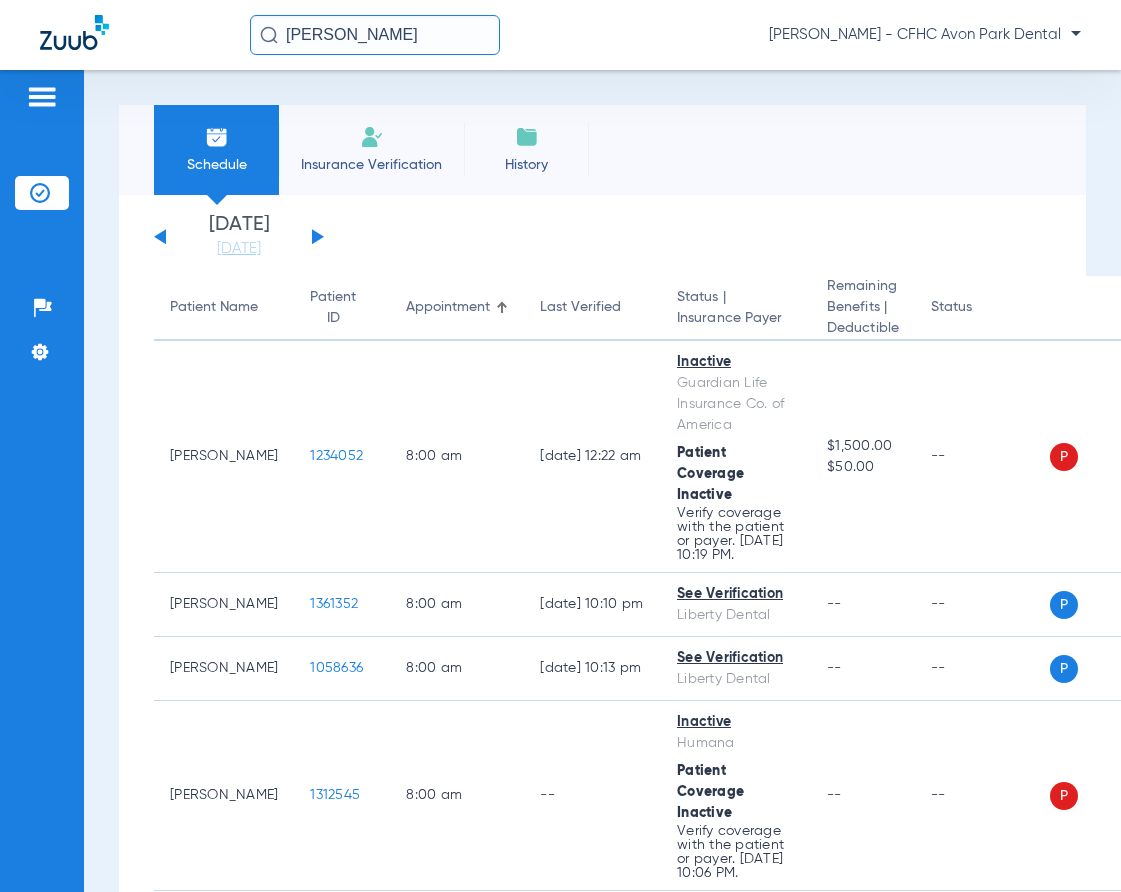 click on "[DATE]   [DATE]   [DATE]   [DATE]   [DATE]   [DATE]   [DATE]   [DATE]   [DATE]   [DATE]   [DATE]   [DATE]   [DATE]   [DATE]   [DATE]   [DATE]   [DATE]   [DATE]   [DATE]   [DATE]   [DATE]   [DATE]   [DATE]   [DATE]   [DATE]   [DATE]   [DATE]   [DATE]   [DATE]   [DATE]   [DATE]   [DATE]   [DATE]   [DATE]   [DATE]   [DATE]   [DATE]   [DATE]   [DATE]   [DATE]   [DATE]   [DATE]   [DATE]   [DATE]" 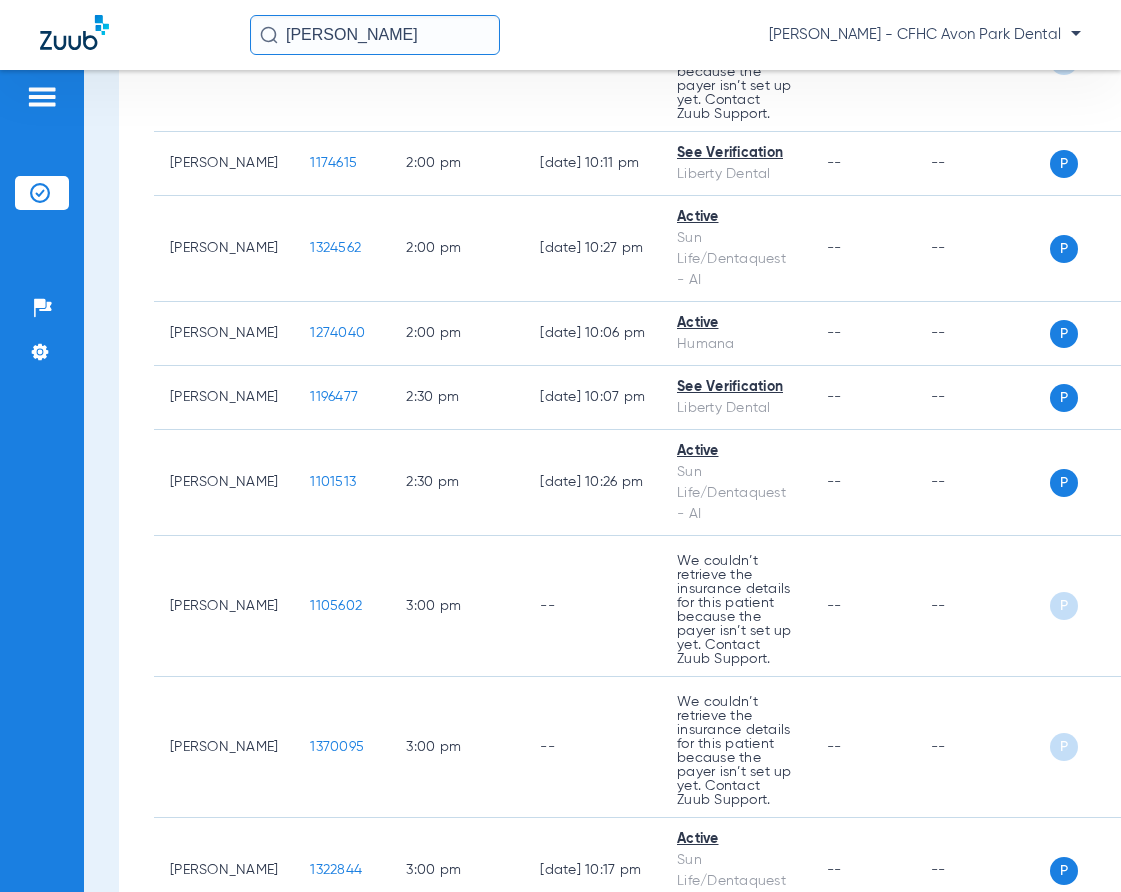 scroll, scrollTop: 4300, scrollLeft: 0, axis: vertical 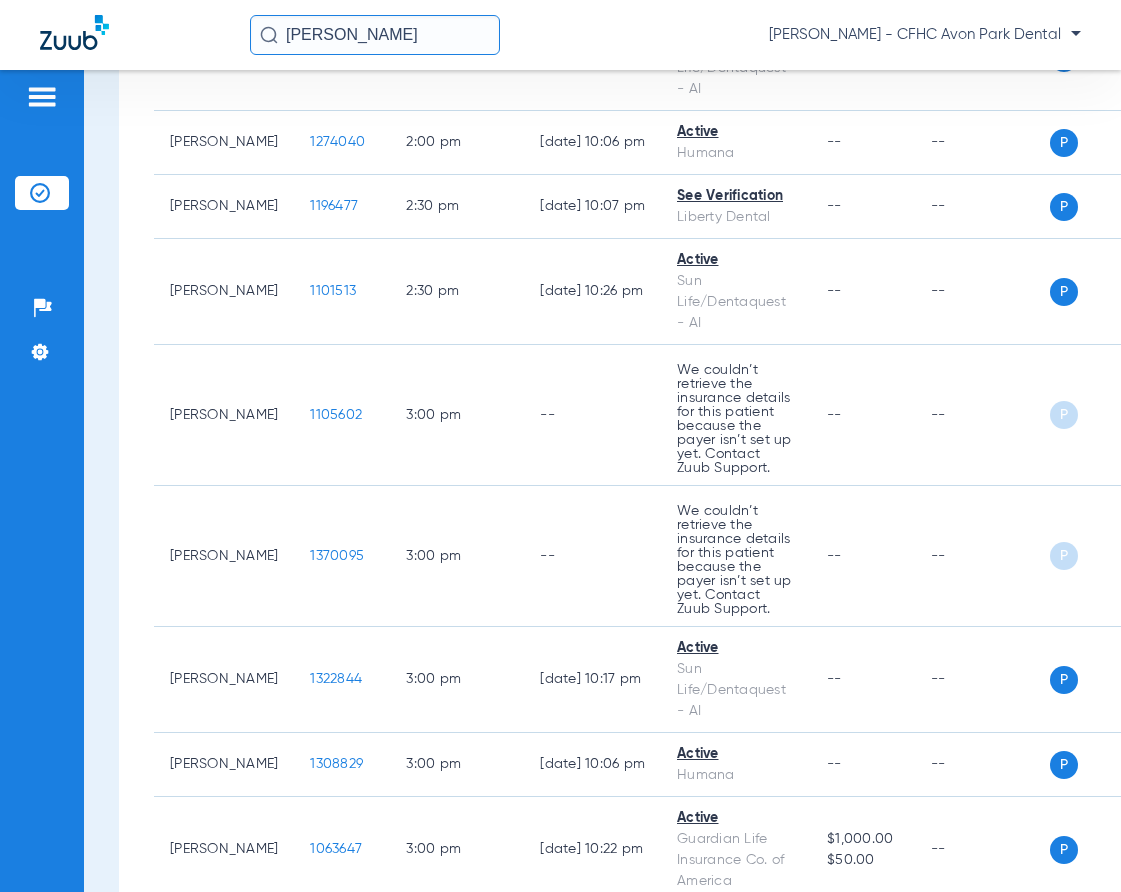 click on "[PERSON_NAME]" 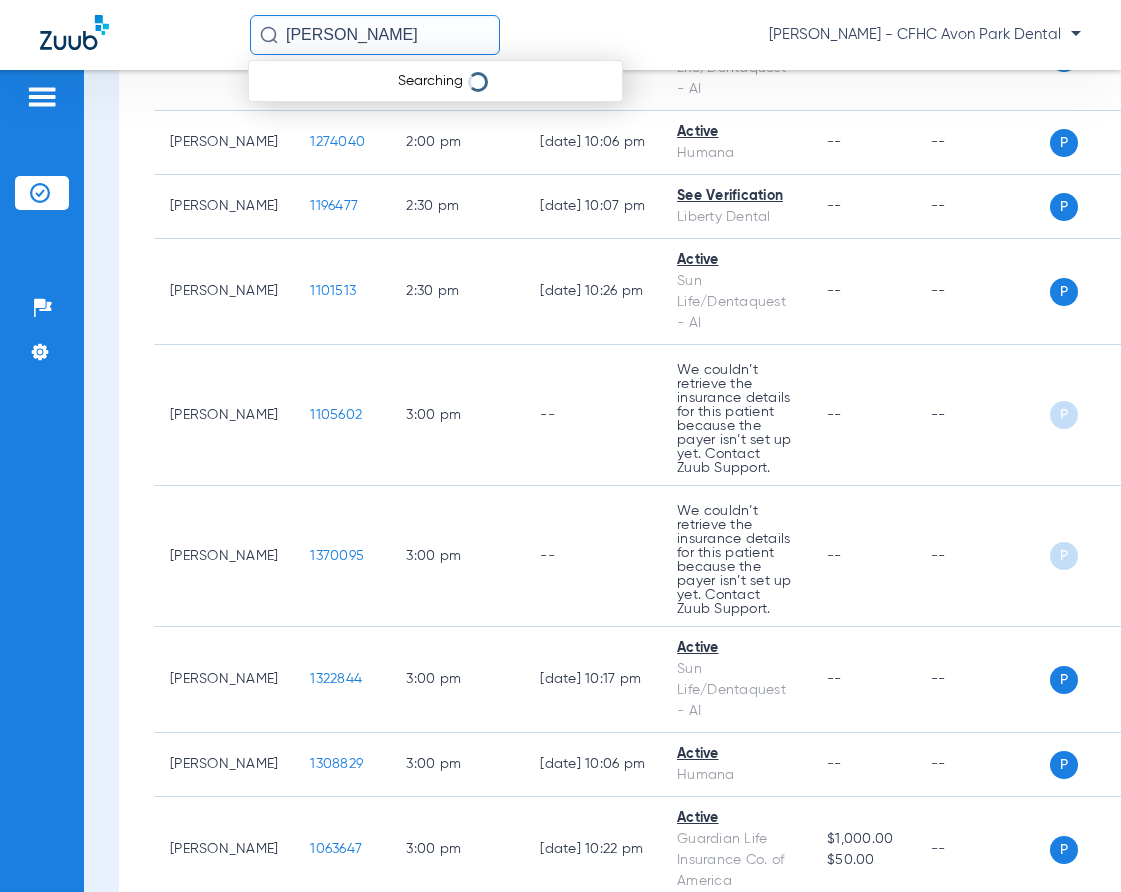 type on "[PERSON_NAME]" 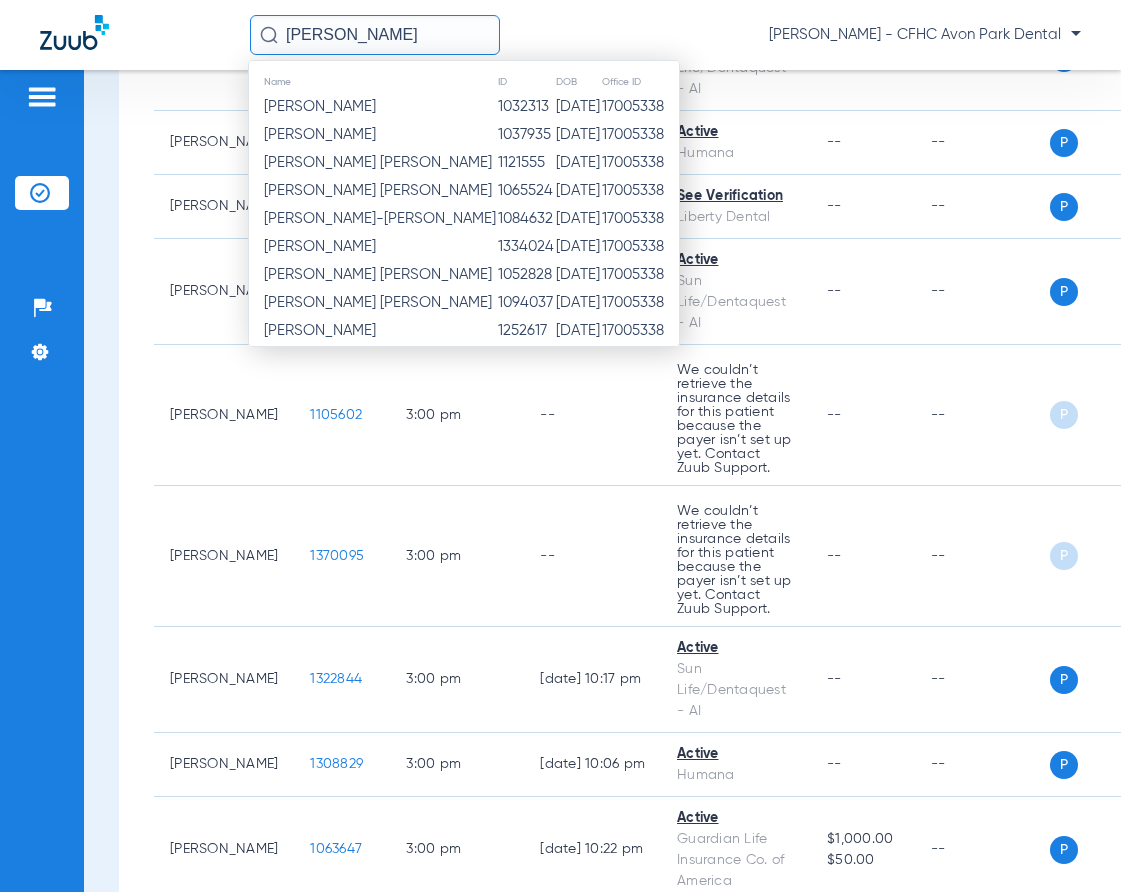 click on "[PERSON_NAME]" 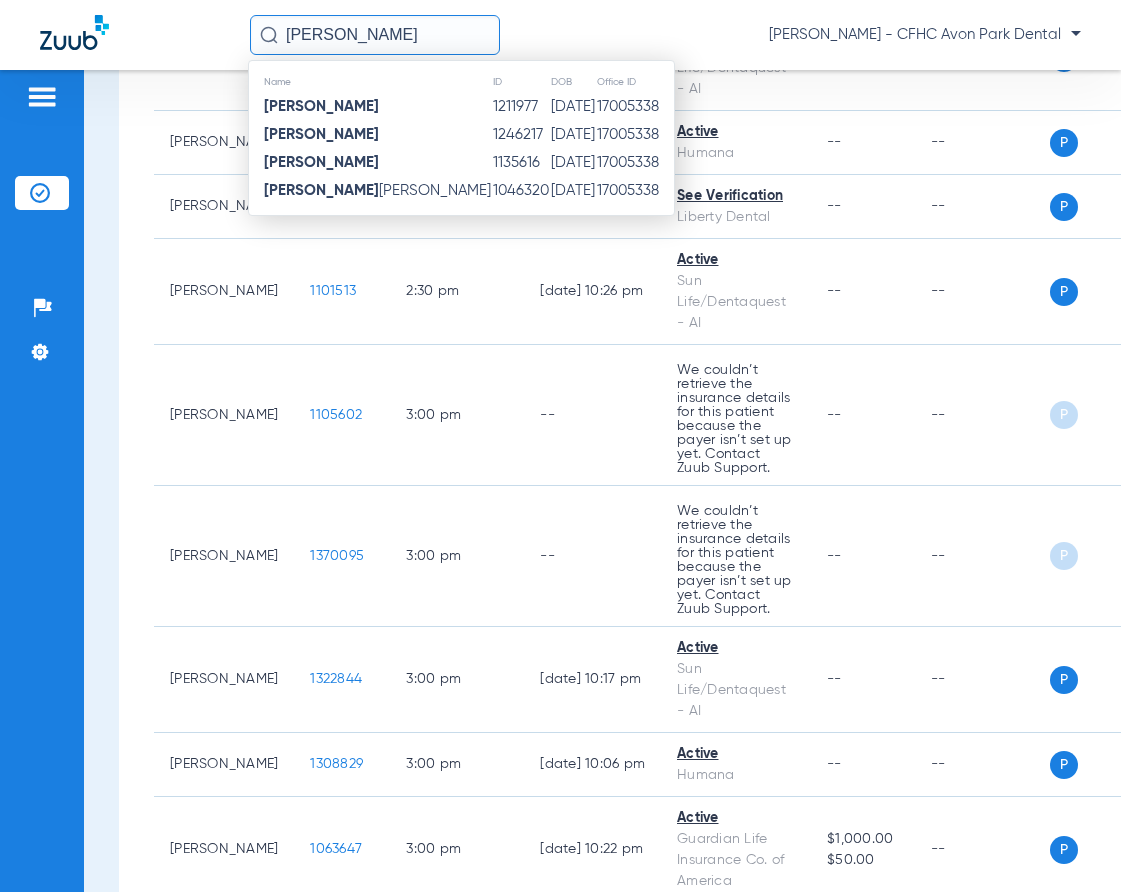 type on "[PERSON_NAME]" 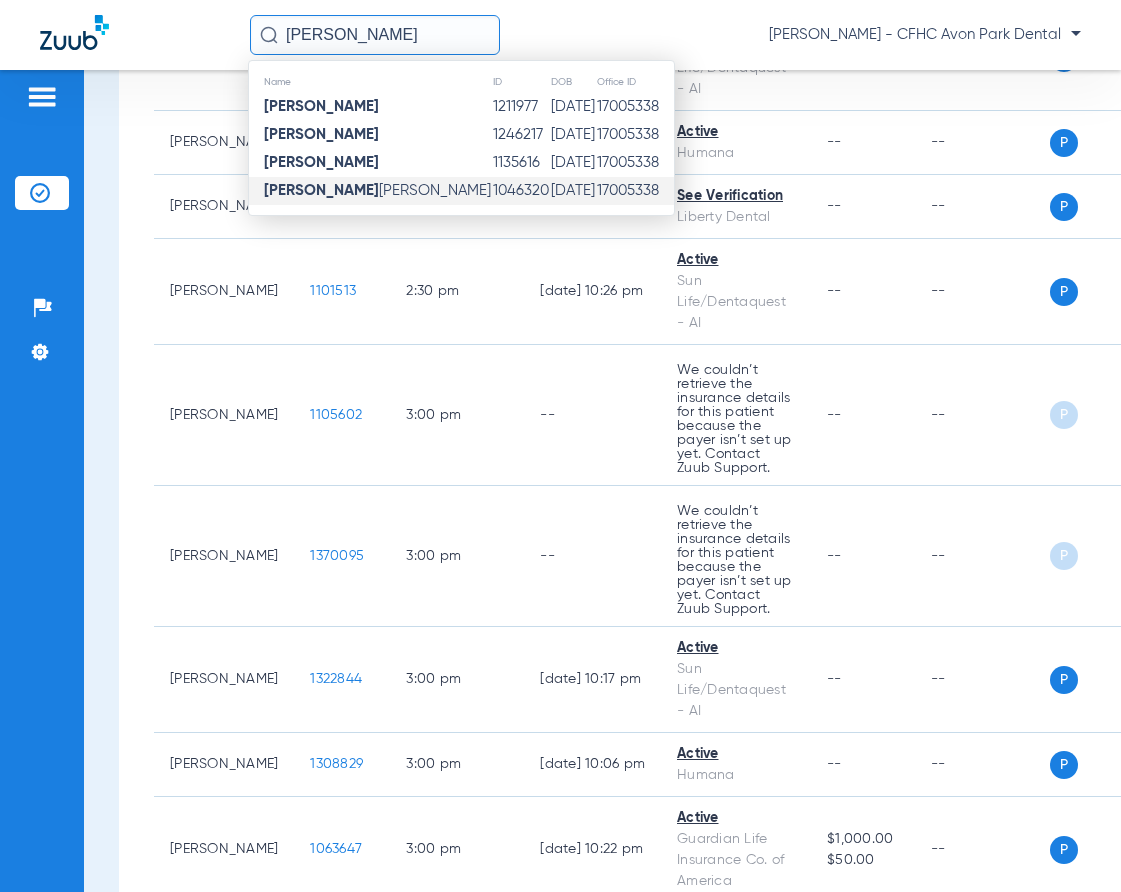 click on "[DATE]" 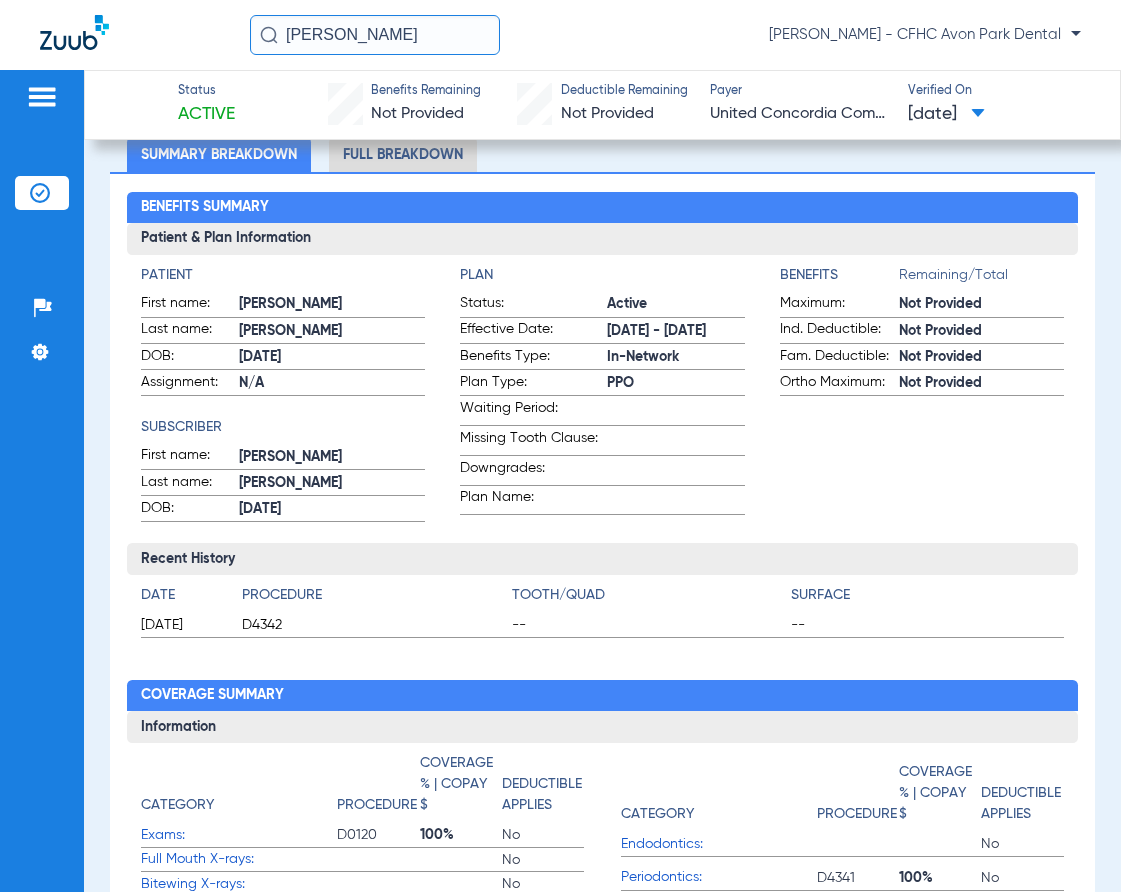 scroll, scrollTop: 0, scrollLeft: 0, axis: both 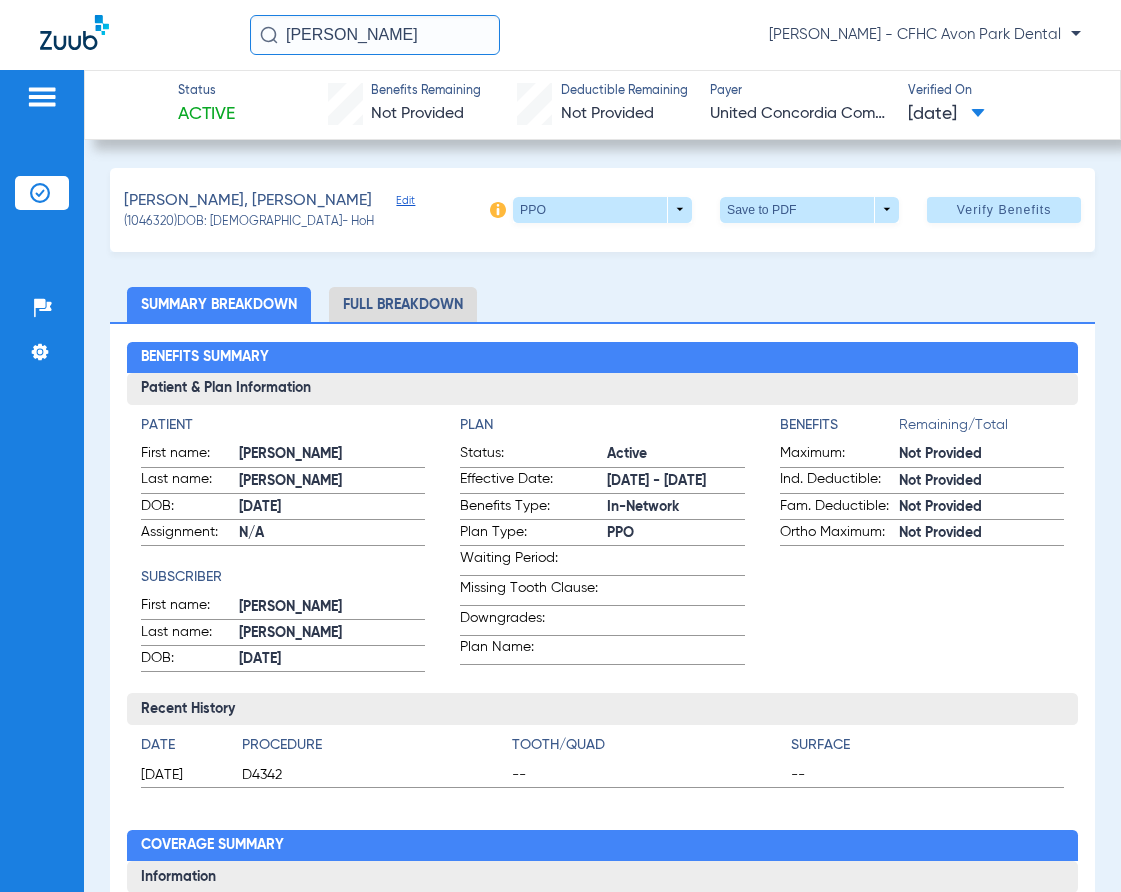 click on "[PERSON_NAME], [PERSON_NAME]   (1046320)   DOB: [DEMOGRAPHIC_DATA]   - HoH   PPO  arrow_drop_down  Save to PDF  arrow_drop_down  Verify Benefits   Subscriber Information   First name  [PERSON_NAME]  Last name  [PERSON_NAME]  mm / dd / yyyy [DATE]  Member ID  H42516029  Group ID (optional)  K12235006  Insurance Payer   Insurance
[US_STATE] Combined Life (Dental)  Provider   Dentist
Cfhc Lakeland Peds  1205336690  Summary Breakdown   Full Breakdown  Benefits Summary Patient & Plan Information Patient First name:  [PERSON_NAME]  Last name:  [PERSON_NAME]:  [DEMOGRAPHIC_DATA]  Assignment:  N/A  Subscriber First name:  [PERSON_NAME]  Last name:  [PERSON_NAME]  DOB:  [DEMOGRAPHIC_DATA]  Plan Status:  Active  Effective Date:  [DATE] - [DATE]  Benefits Type:  In-Network  Plan Type:  PPO  Waiting Period:    Missing Tooth Clause:    Downgrades:    Plan Name:    Benefits  Remaining/Total  Maximum:  Not Provided  Ind. Deductible:  Not Provided  Fam. Deductible:  Not Provided  Ortho Maximum:  Not Provided  Recent History Date Procedure D4342" 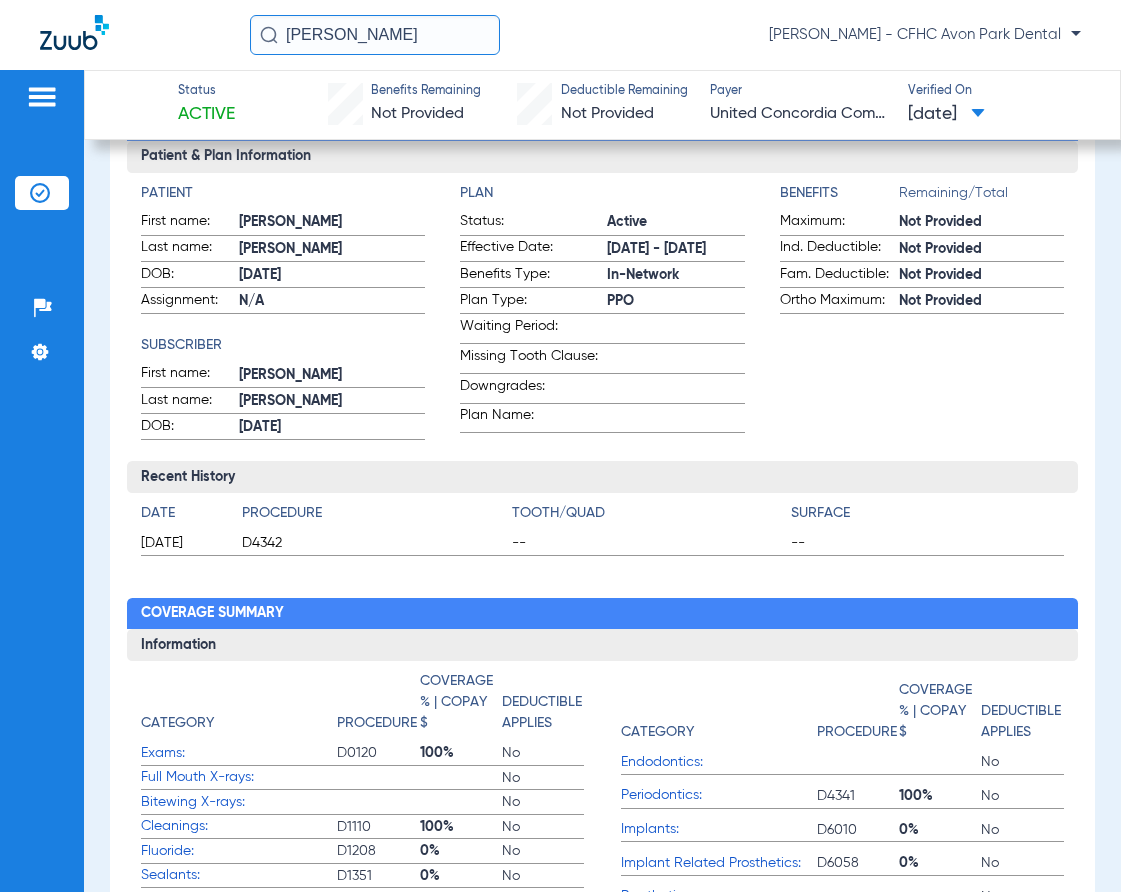 scroll, scrollTop: 144, scrollLeft: 0, axis: vertical 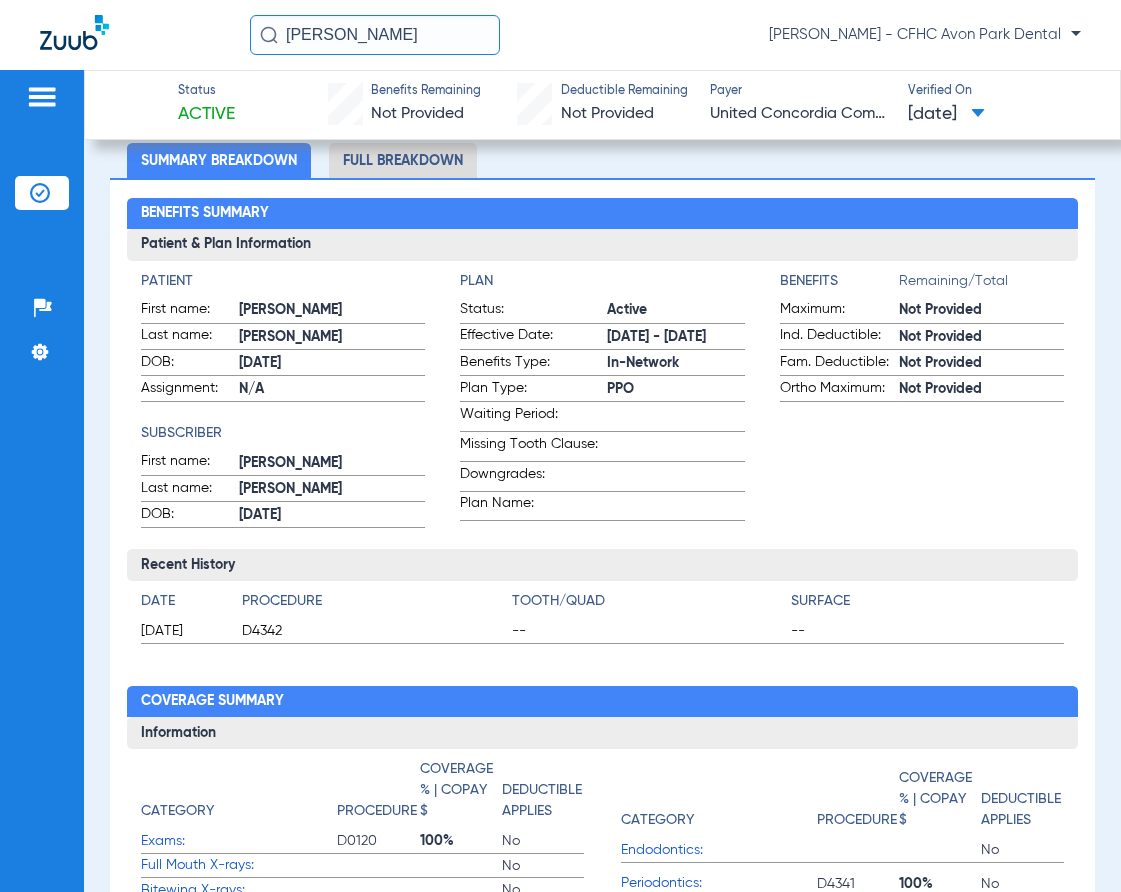 drag, startPoint x: 360, startPoint y: 37, endPoint x: 131, endPoint y: 1, distance: 231.81242 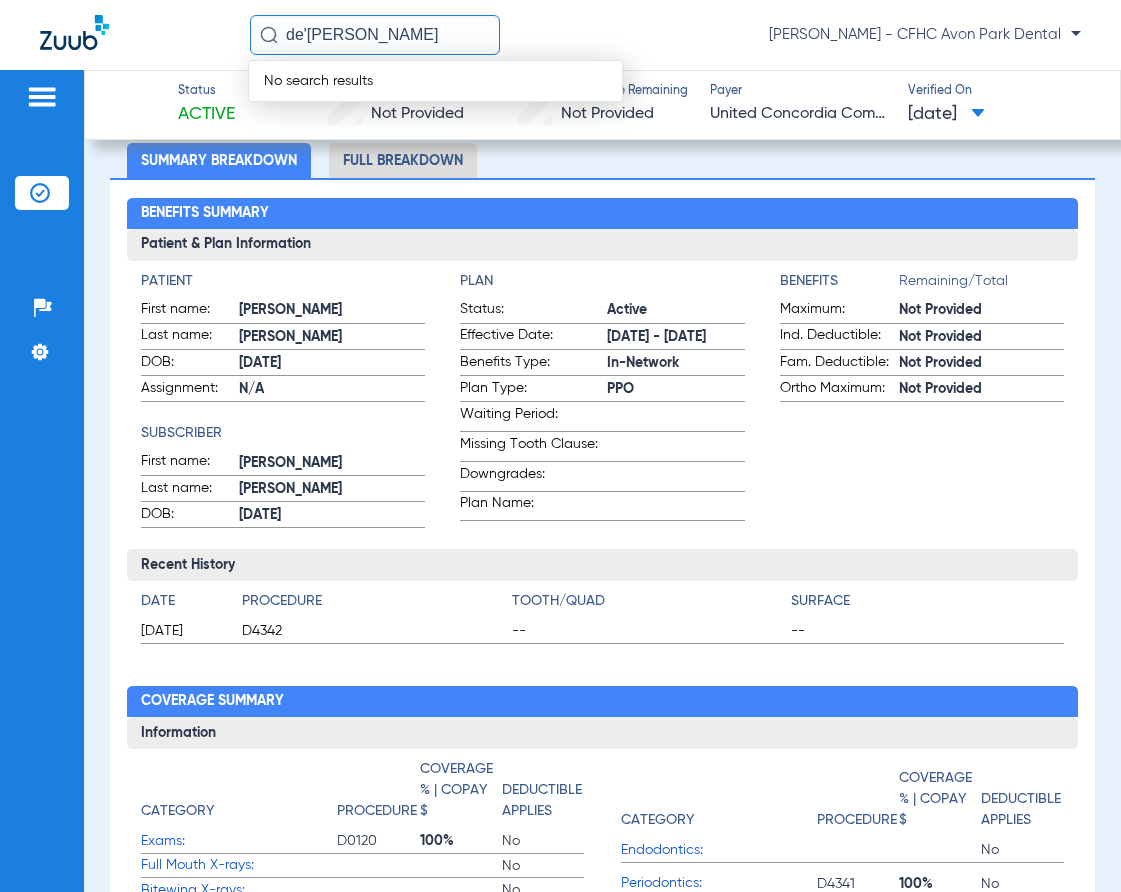 click on "de'[PERSON_NAME]" 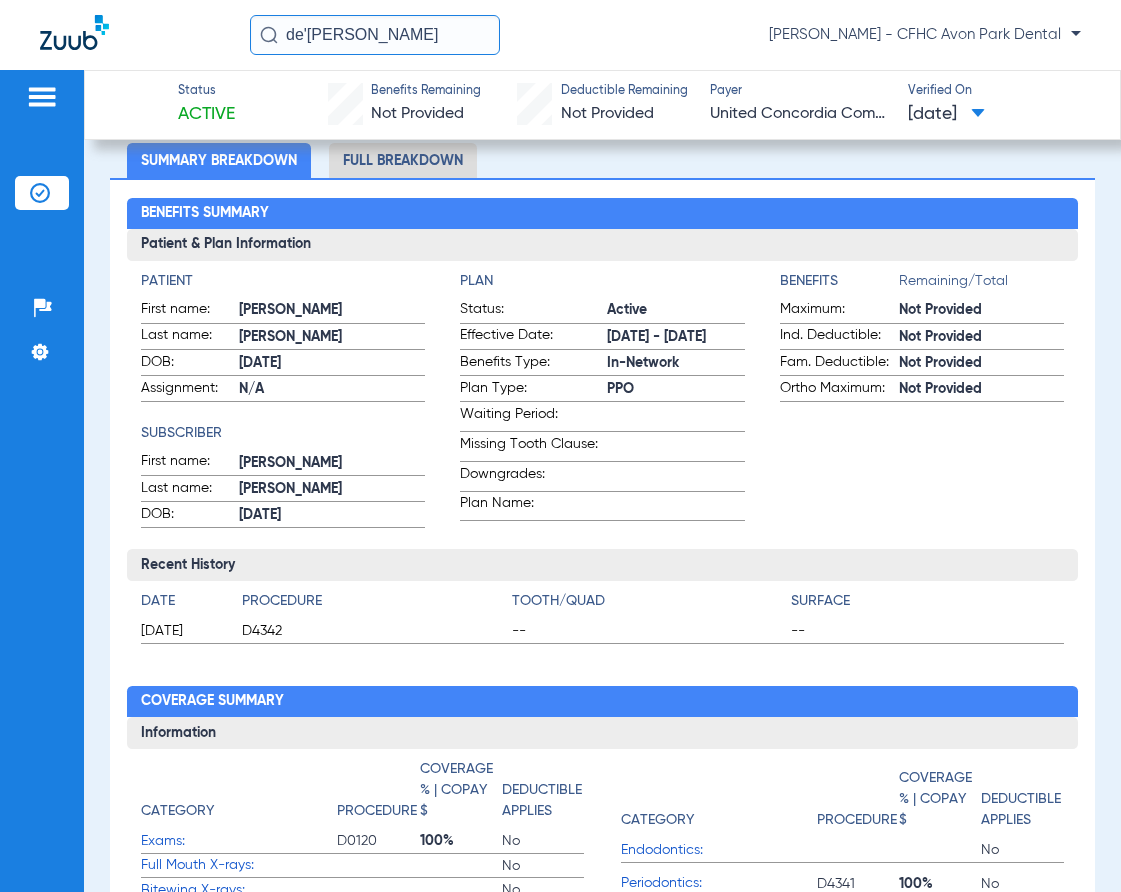 click 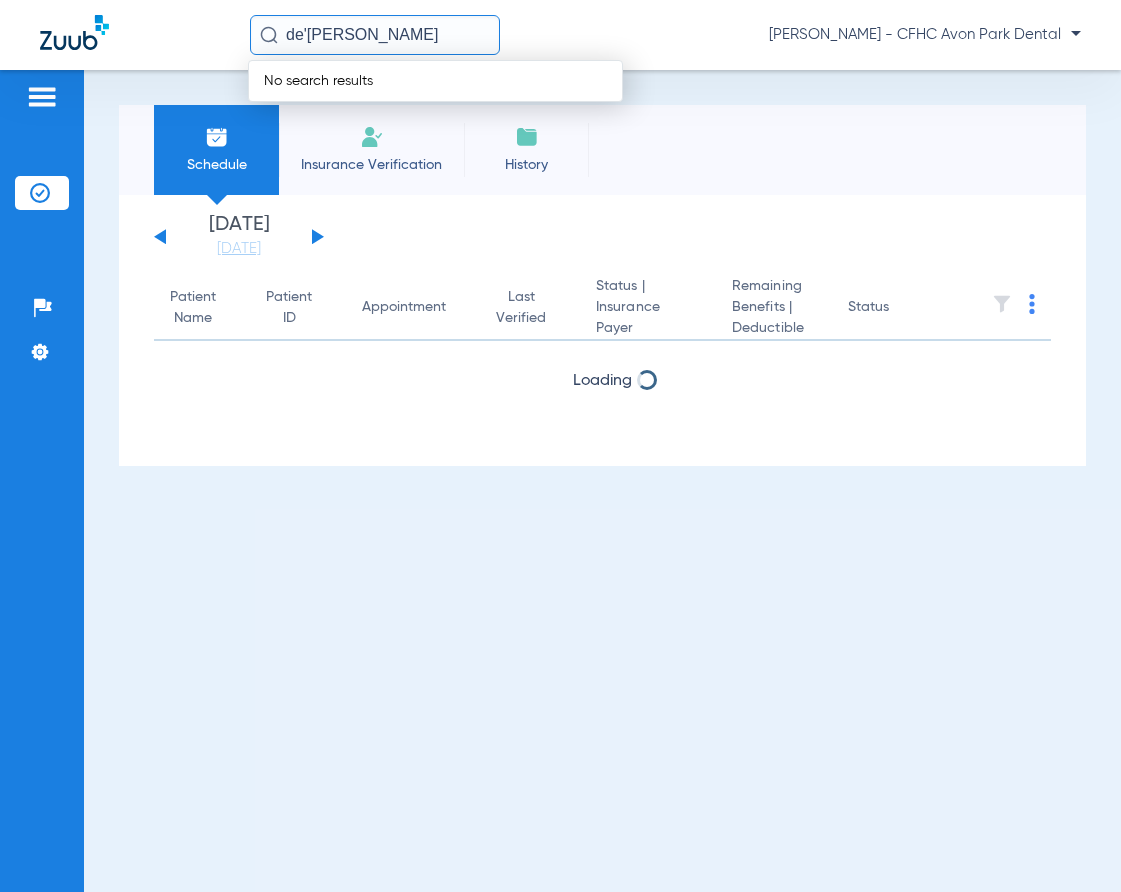 scroll, scrollTop: 0, scrollLeft: 0, axis: both 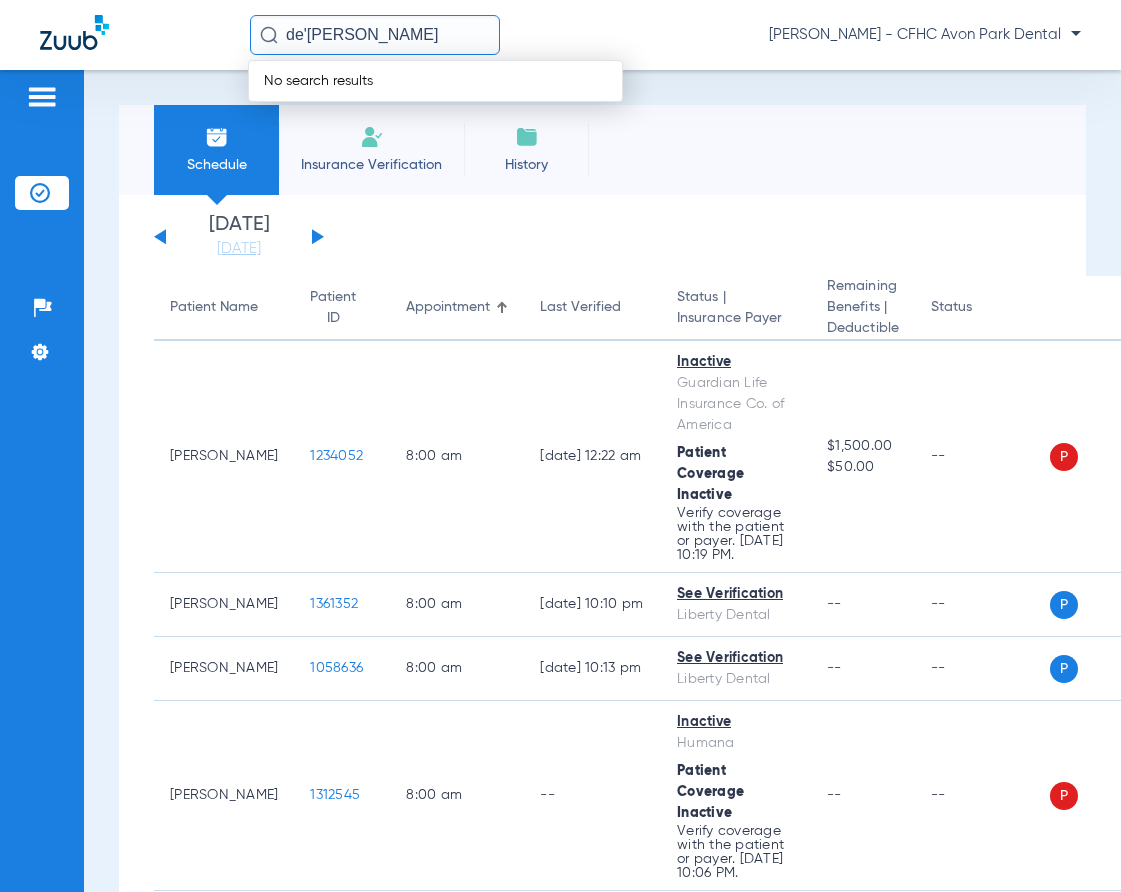 click on "[DATE]   [DATE]   [DATE]   [DATE]   [DATE]   [DATE]   [DATE]   [DATE]   [DATE]   [DATE]   [DATE]   [DATE]   [DATE]   [DATE]   [DATE]   [DATE]   [DATE]   [DATE]   [DATE]   [DATE]   [DATE]   [DATE]   [DATE]   [DATE]   [DATE]   [DATE]   [DATE]   [DATE]   [DATE]   [DATE]   [DATE]   [DATE]   [DATE]   [DATE]   [DATE]   [DATE]   [DATE]   [DATE]   [DATE]   [DATE]   [DATE]   [DATE]   [DATE]   [DATE]" 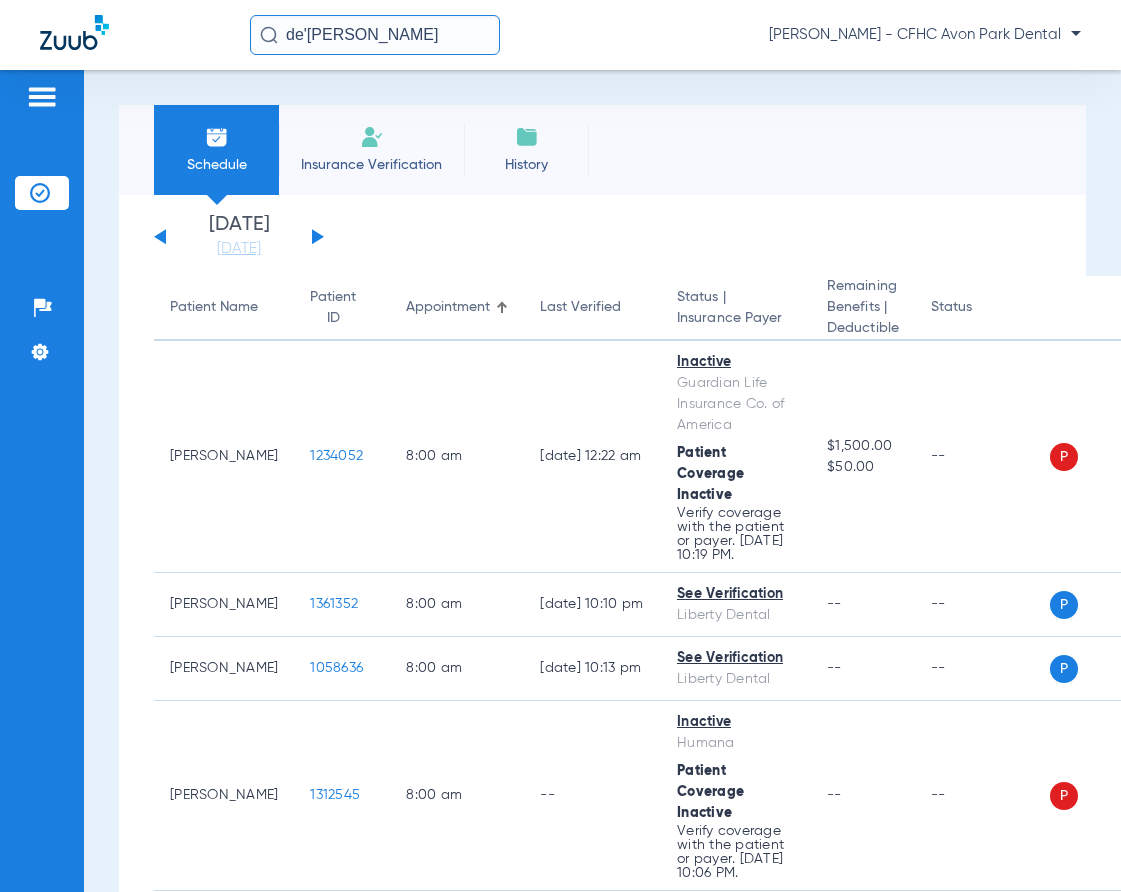 click 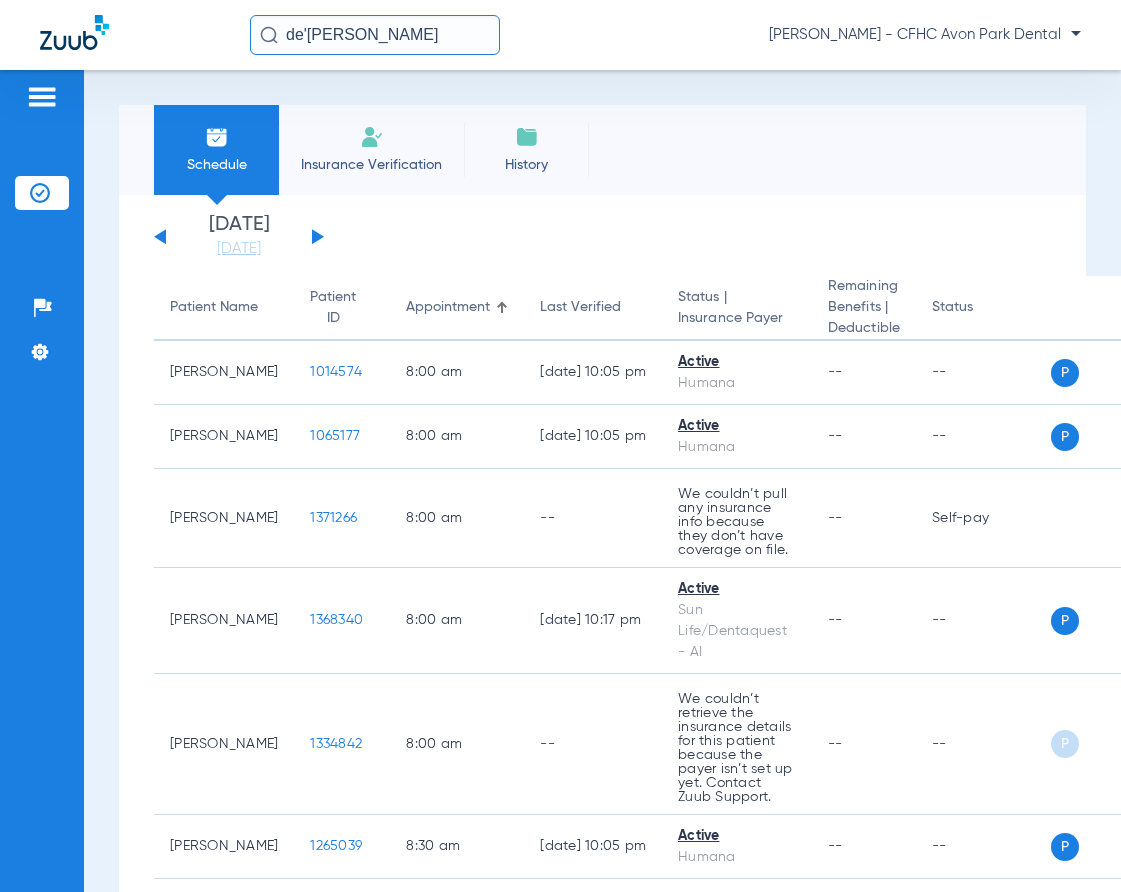 click on "de'[PERSON_NAME]" 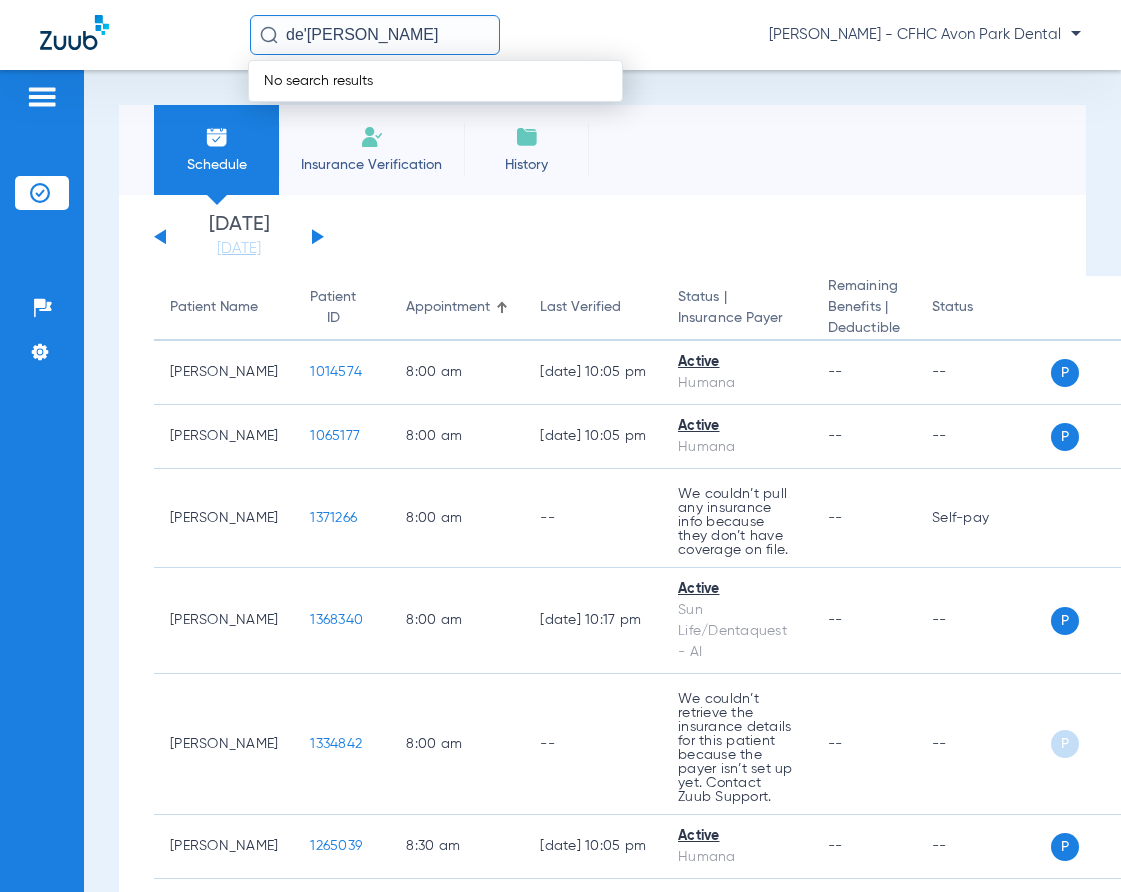 click on "de'[PERSON_NAME]" 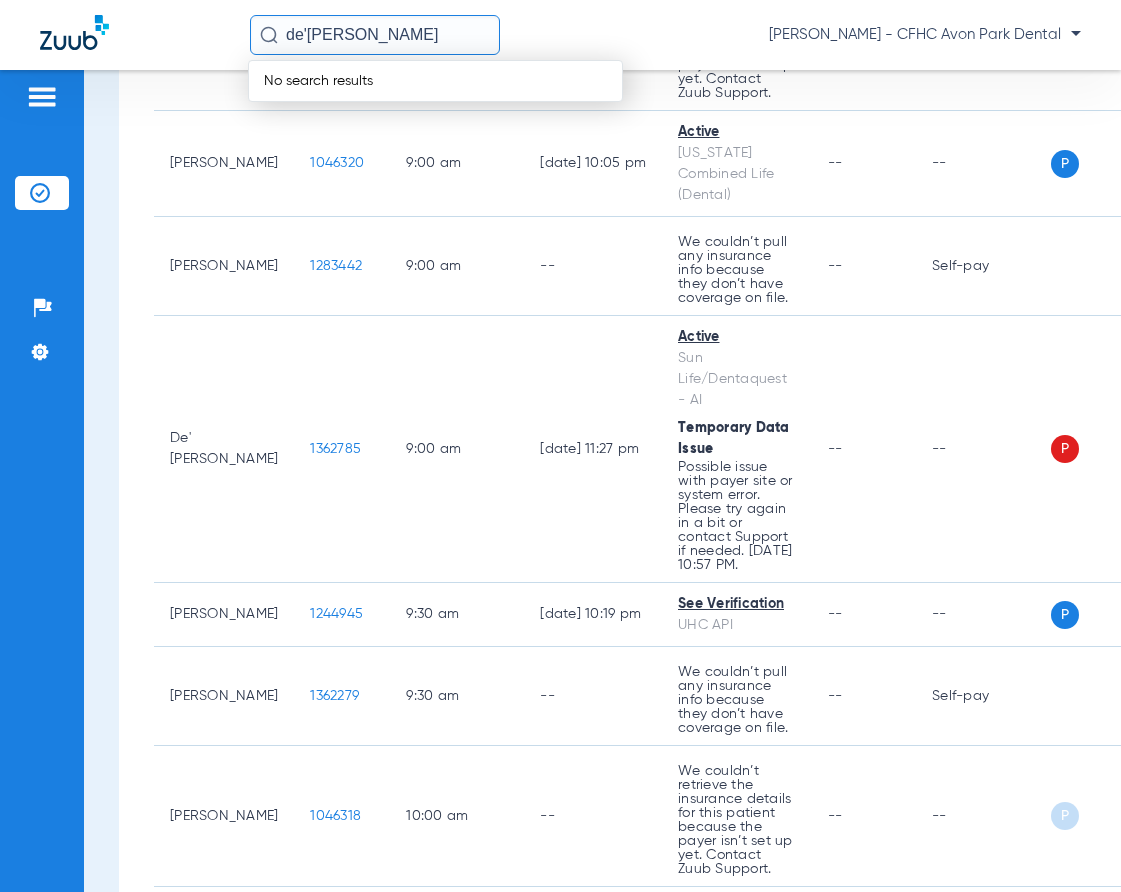 scroll, scrollTop: 1100, scrollLeft: 0, axis: vertical 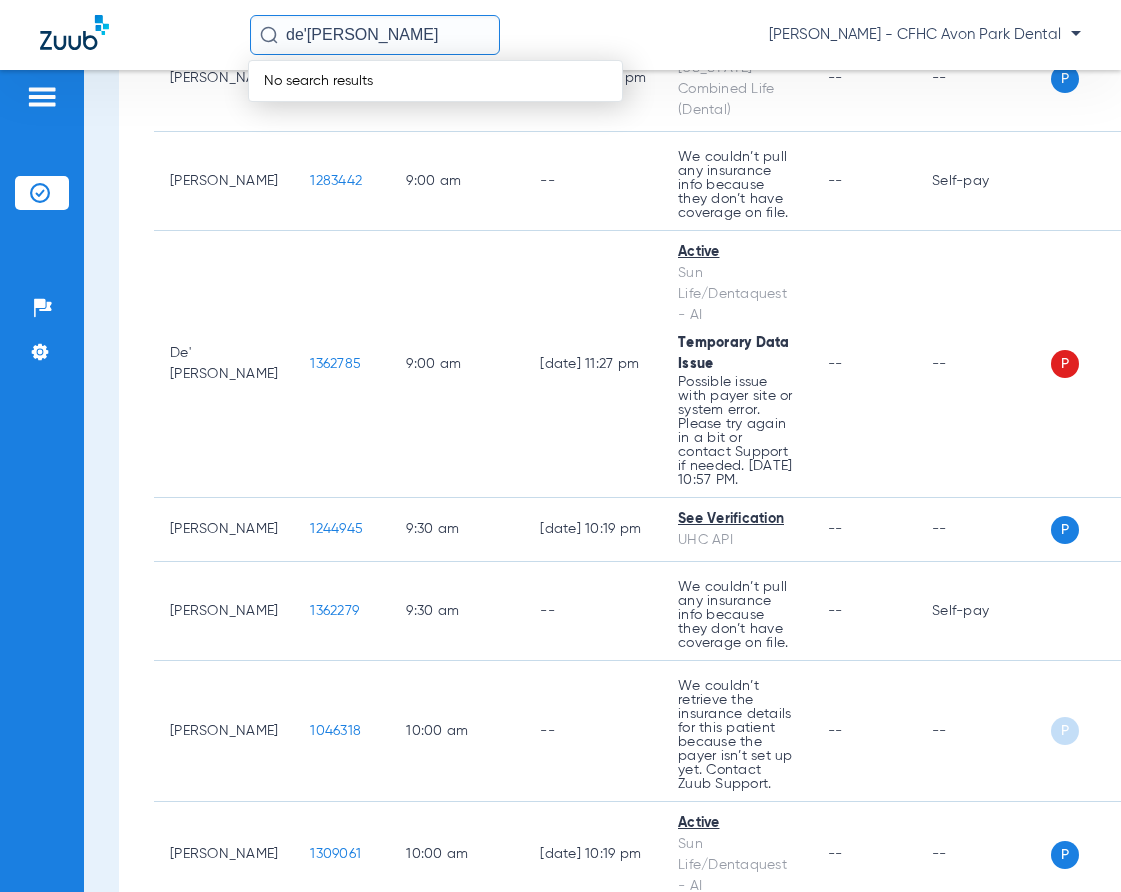 click on "de'[PERSON_NAME]" 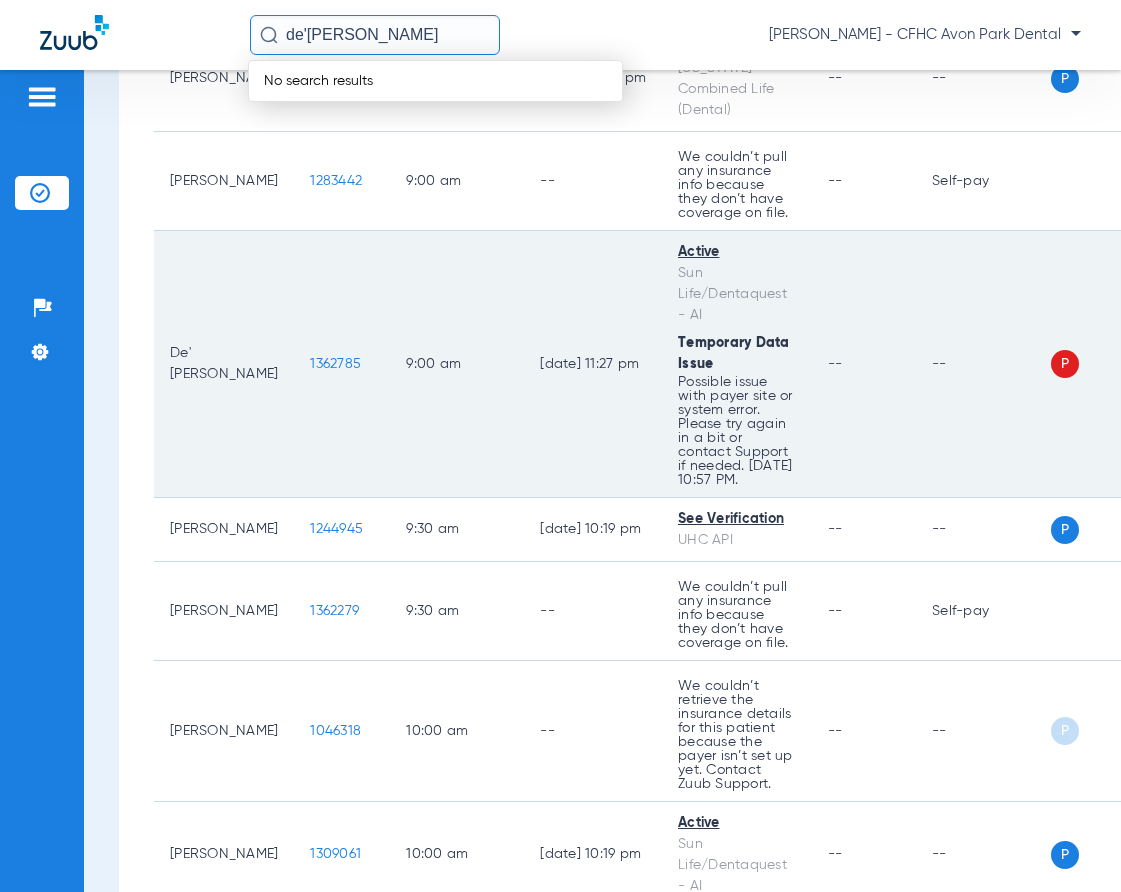 type on "de'[PERSON_NAME]" 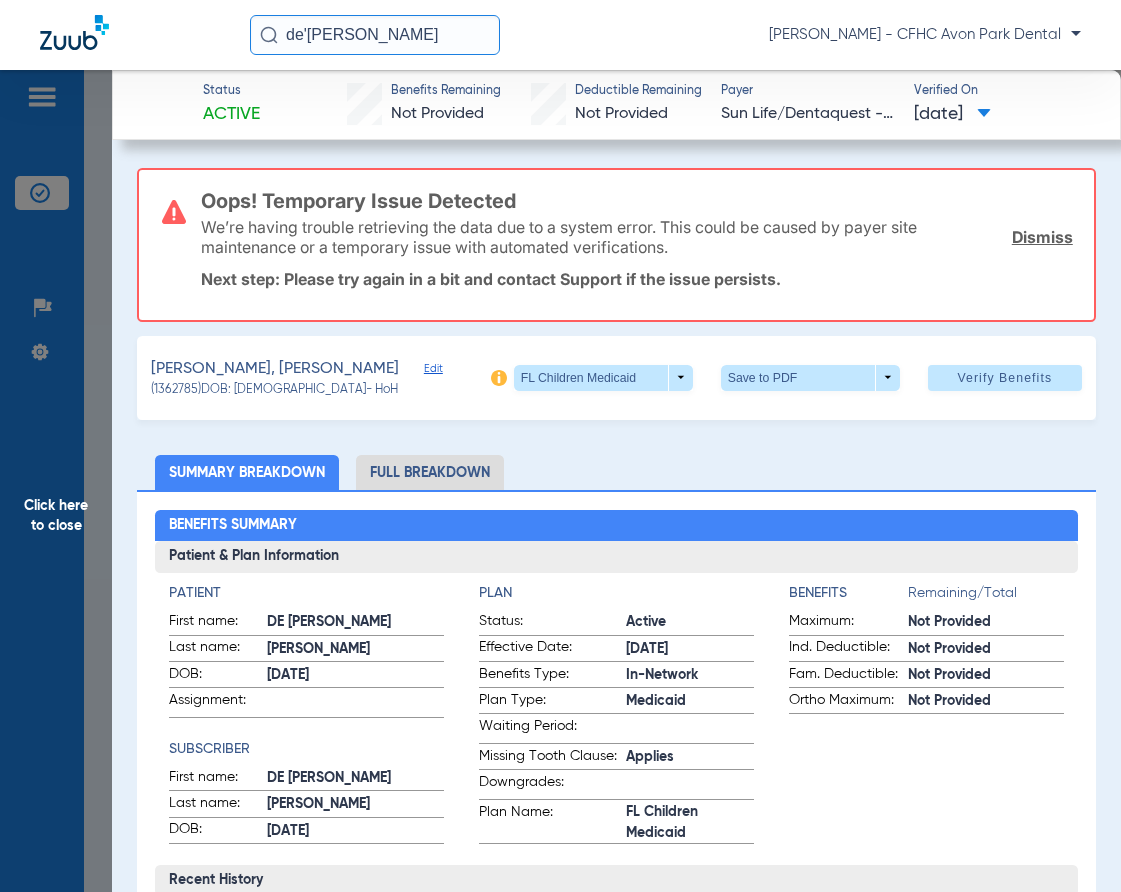 click on "Full Breakdown" 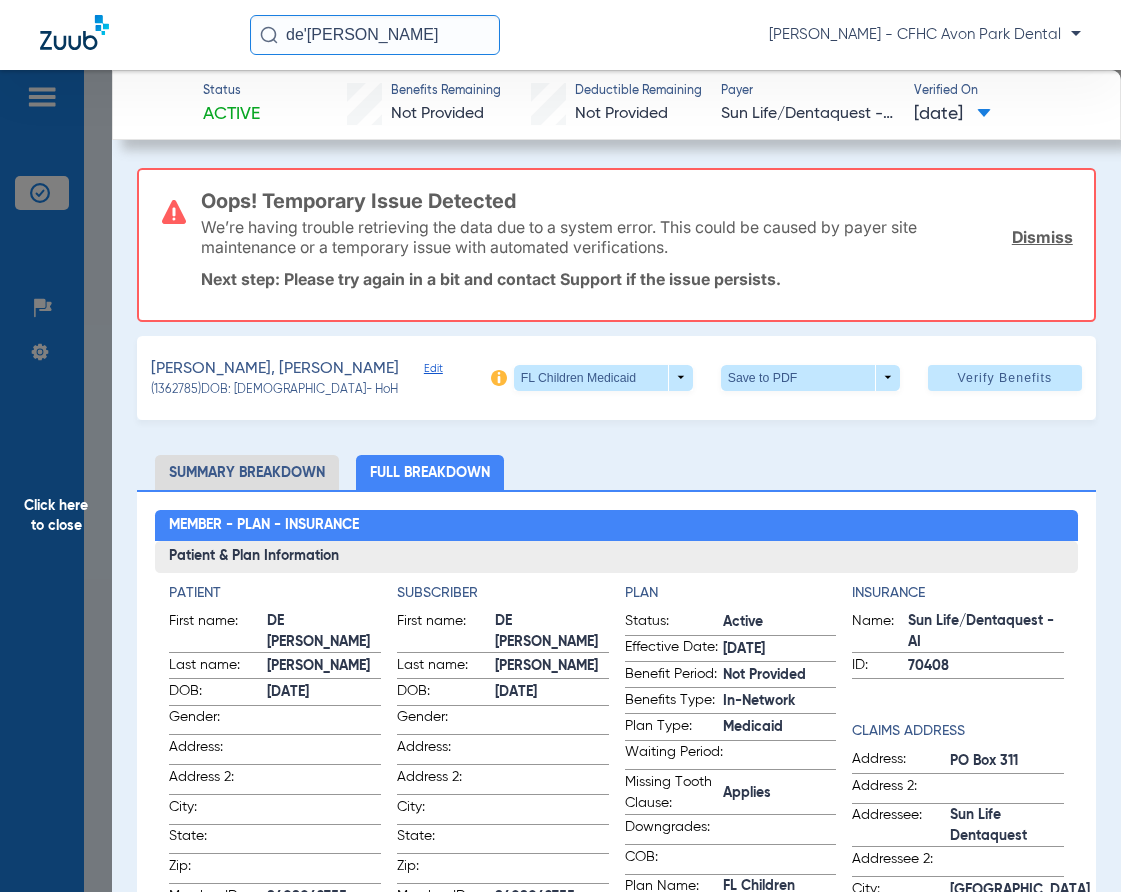 click on "Dismiss" 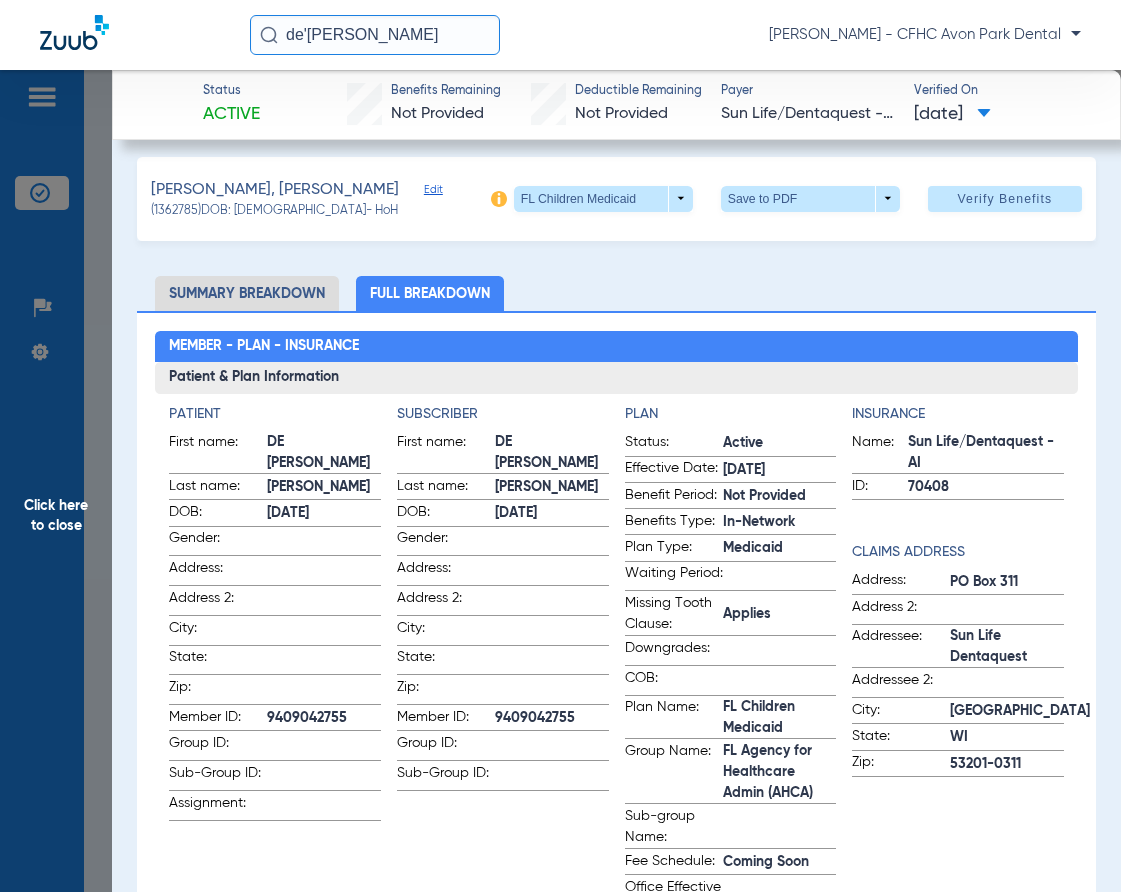 scroll, scrollTop: 0, scrollLeft: 0, axis: both 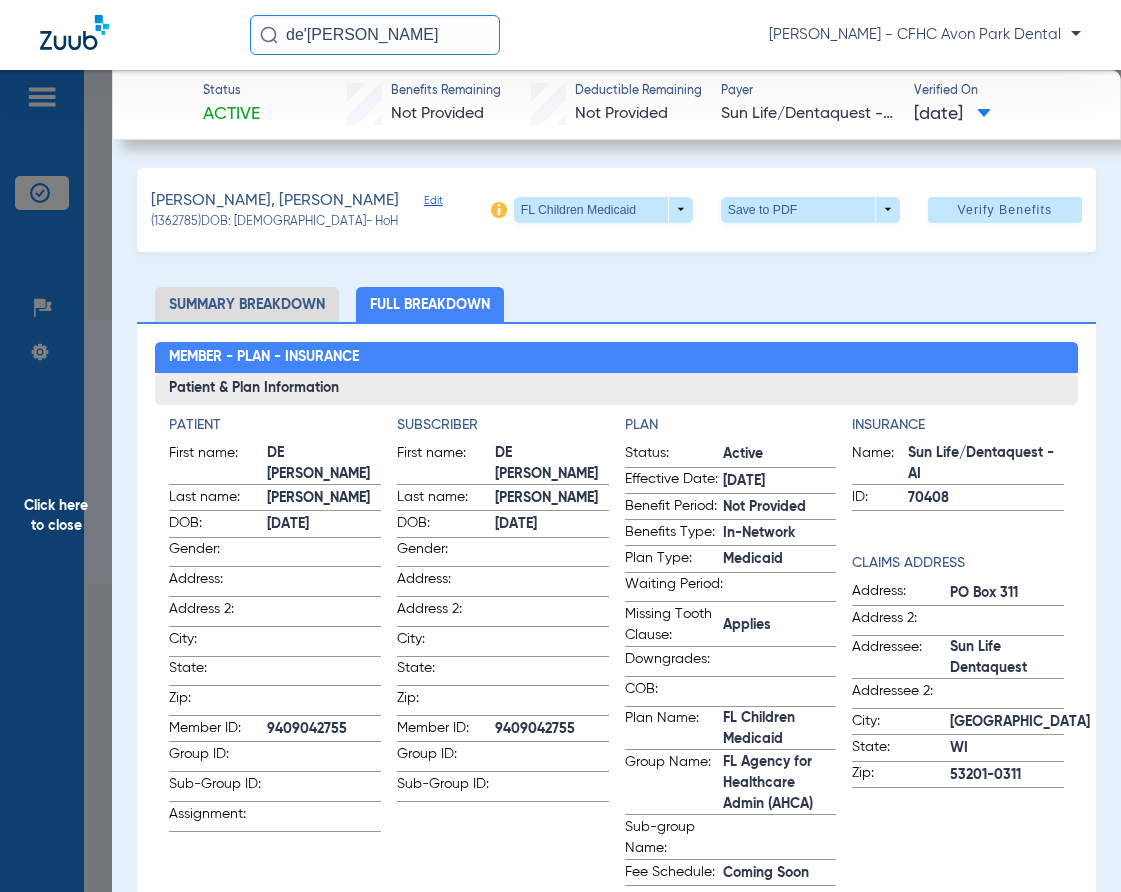 click on "[PERSON_NAME], [PERSON_NAME]   Edit   (1362785)   DOB: [DEMOGRAPHIC_DATA]   - HoH   FL Children Medicaid  arrow_drop_down  Save to PDF  arrow_drop_down  Verify Benefits" 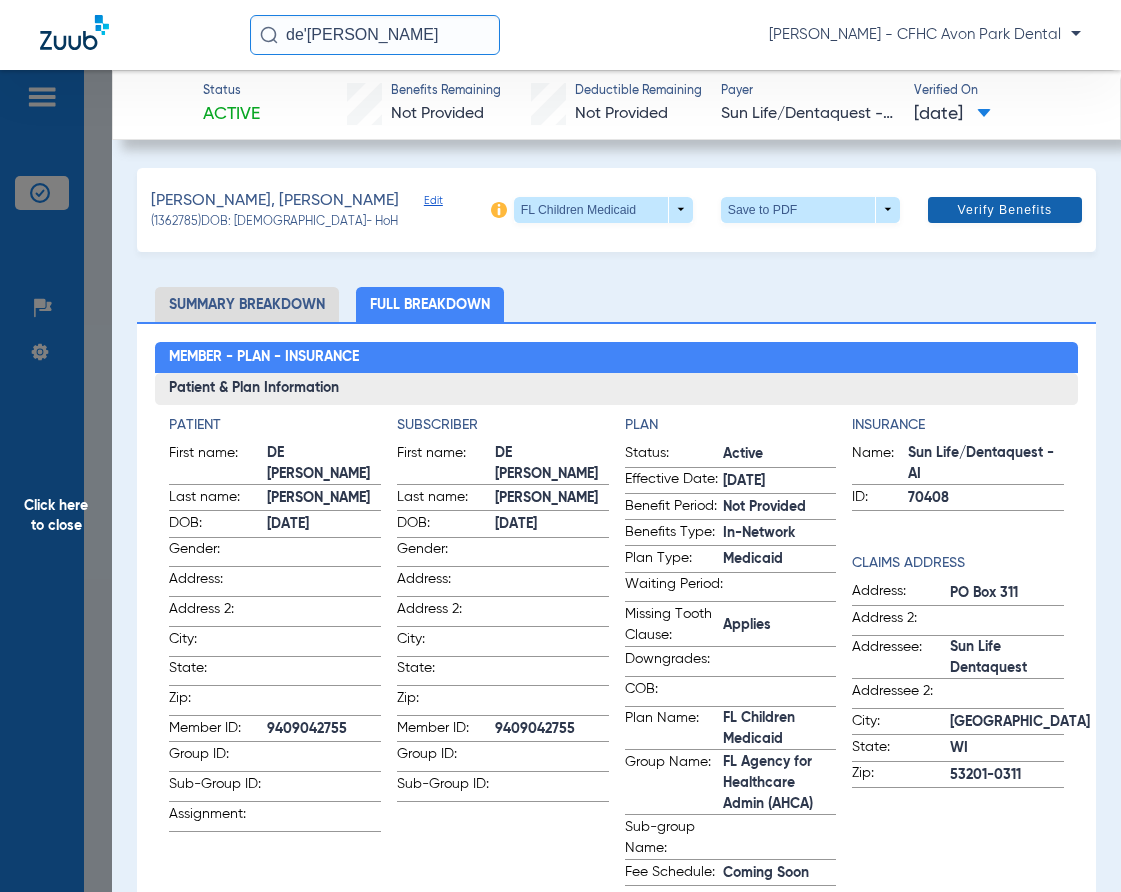 click on "Verify Benefits" 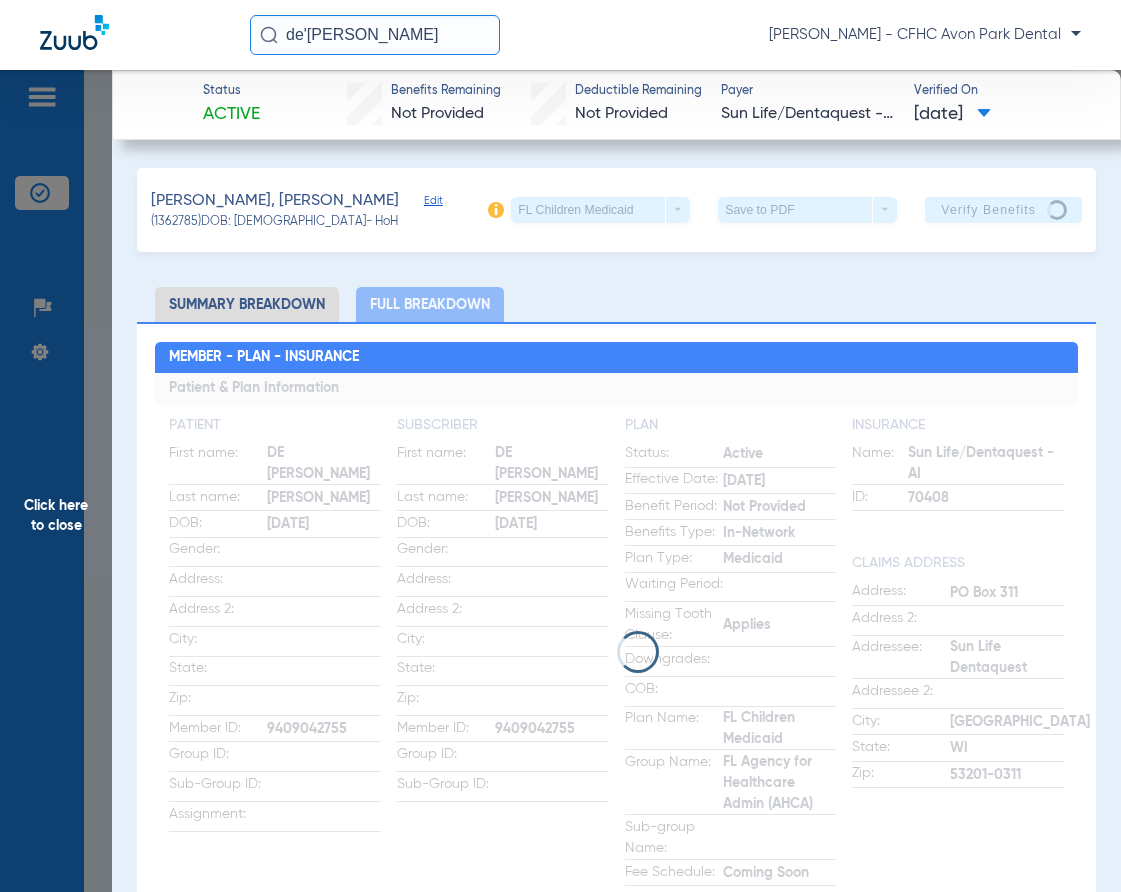 click on "de'[PERSON_NAME]  [PERSON_NAME] - CFHC Avon Park Dental" 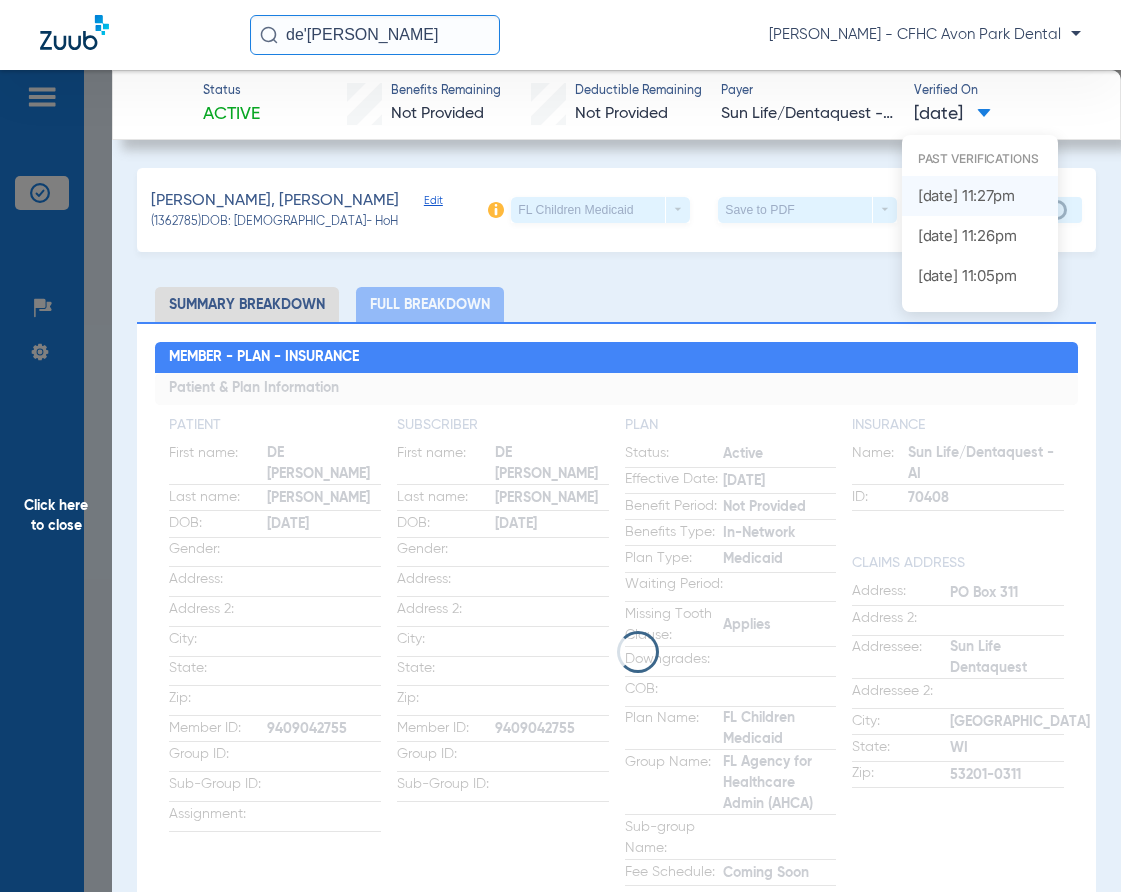 click on "[DATE] 11:27PM" at bounding box center [980, 236] 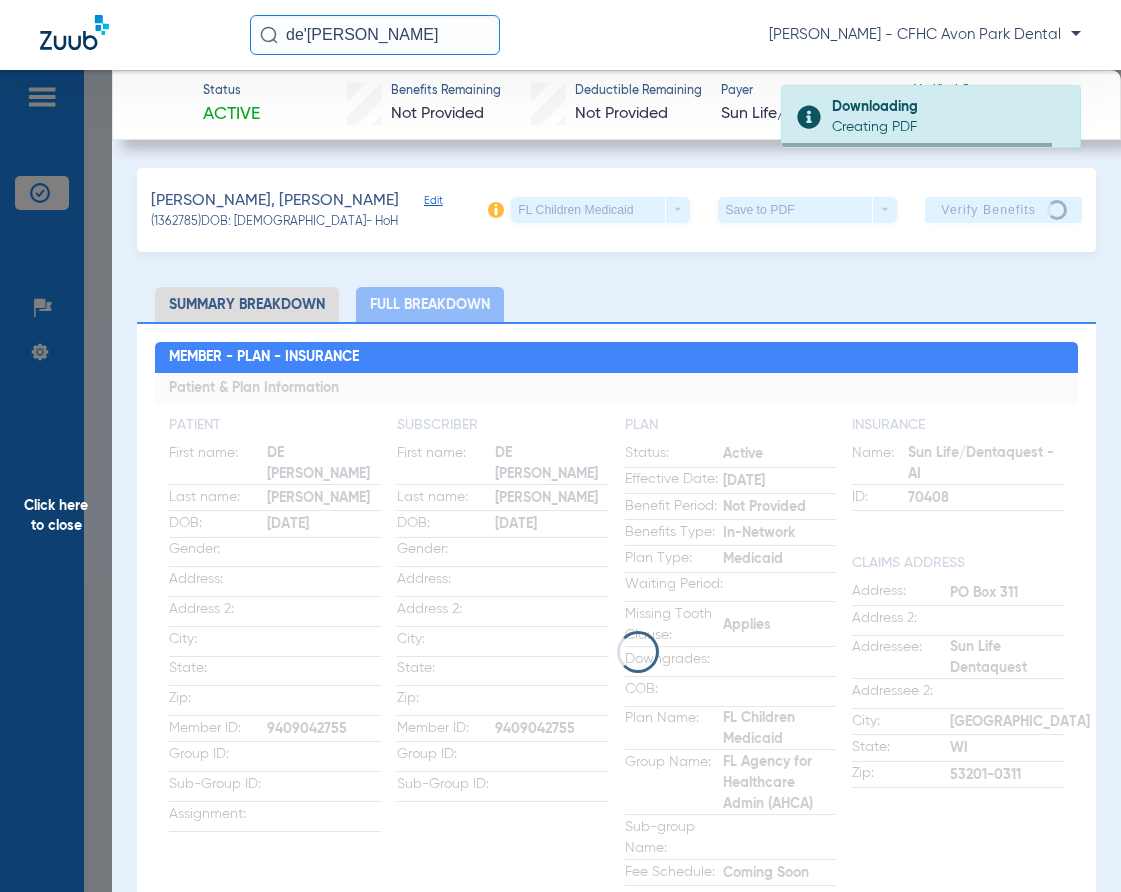 click on "de'[PERSON_NAME]  [PERSON_NAME] - CFHC Avon Park Dental" 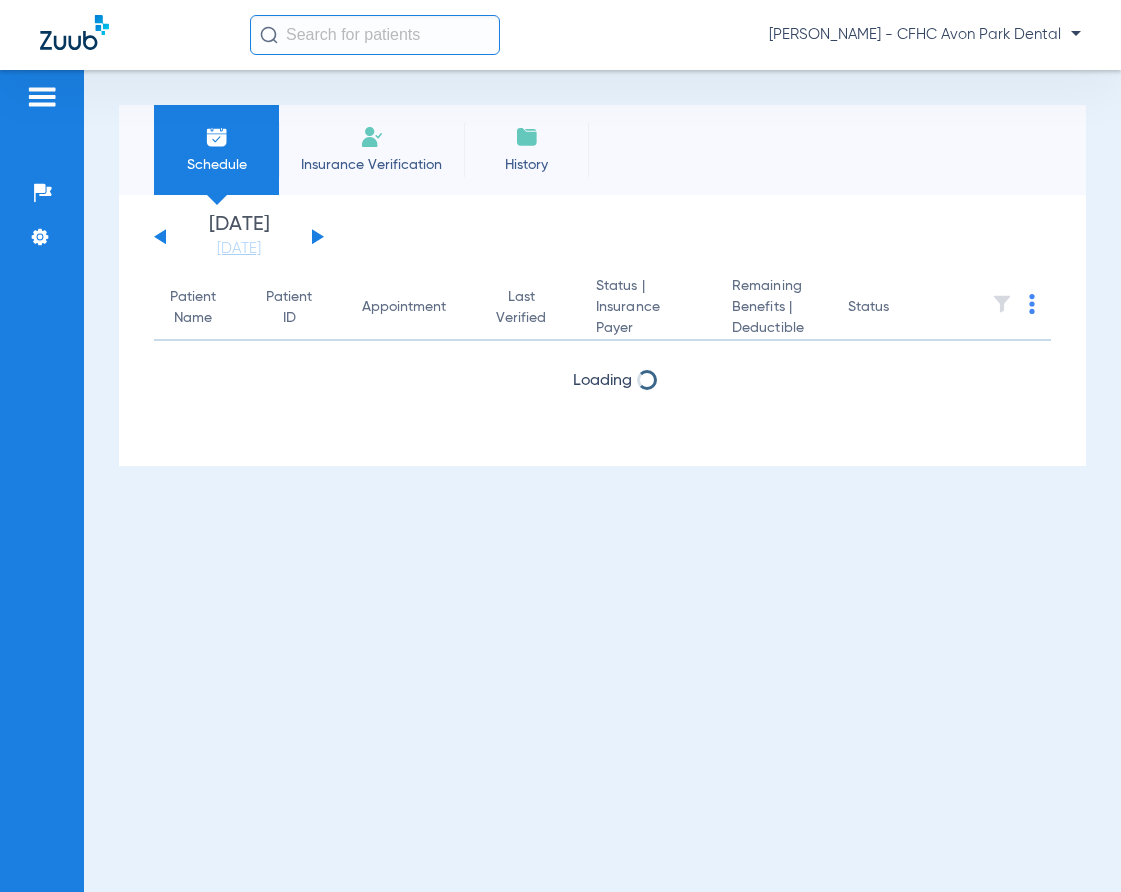 scroll, scrollTop: 0, scrollLeft: 0, axis: both 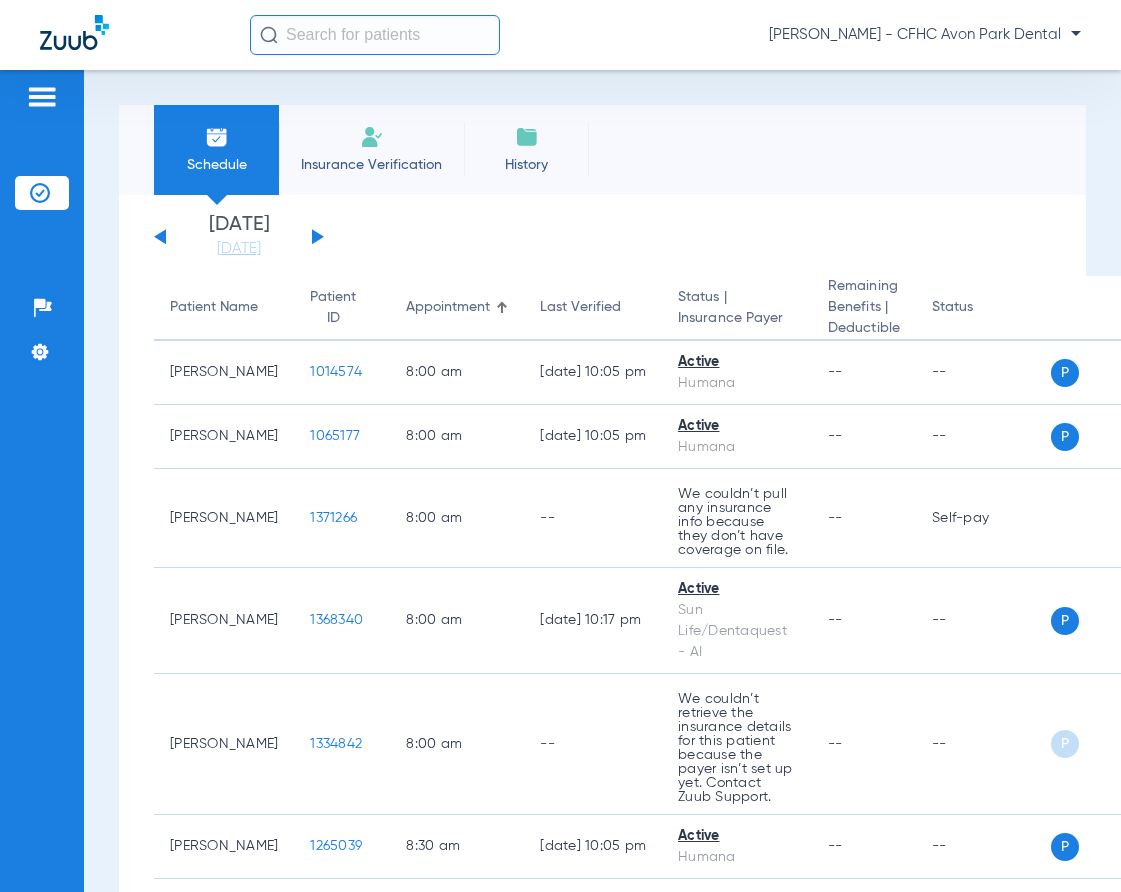 click 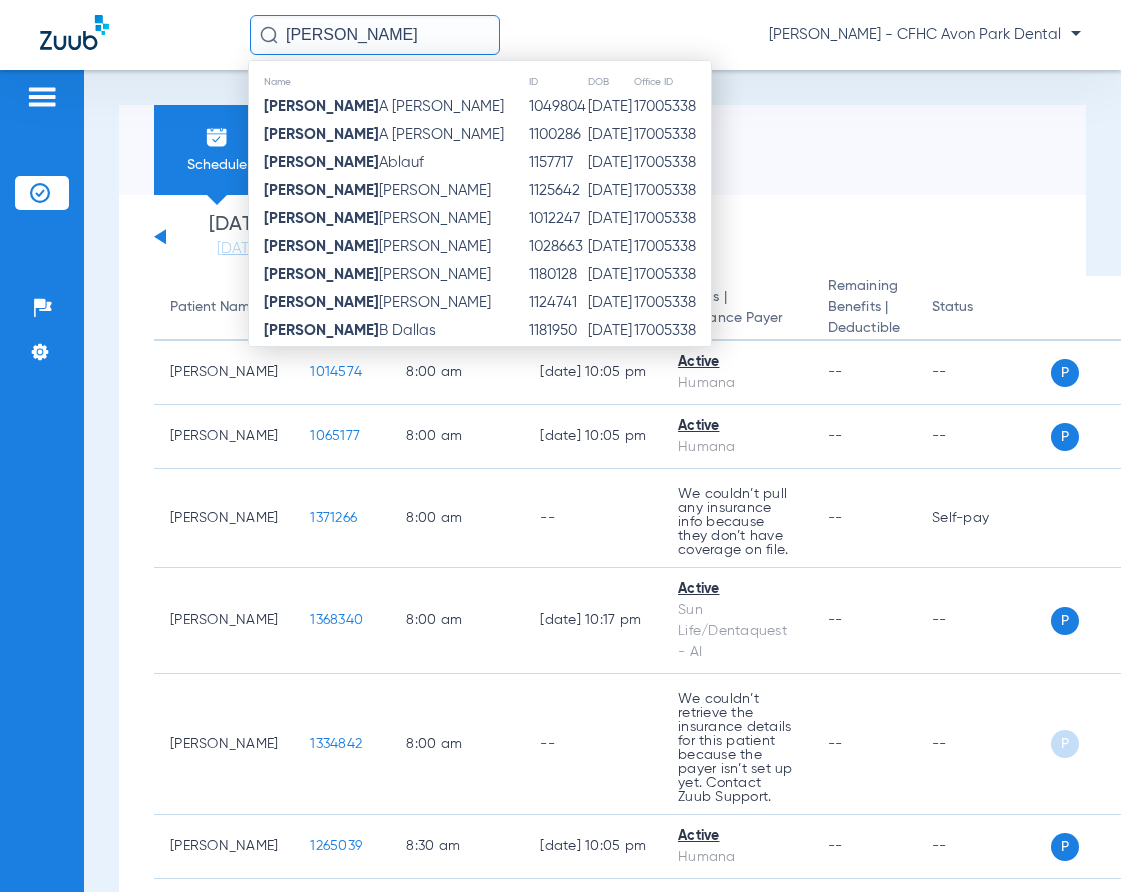 type on "alvin" 